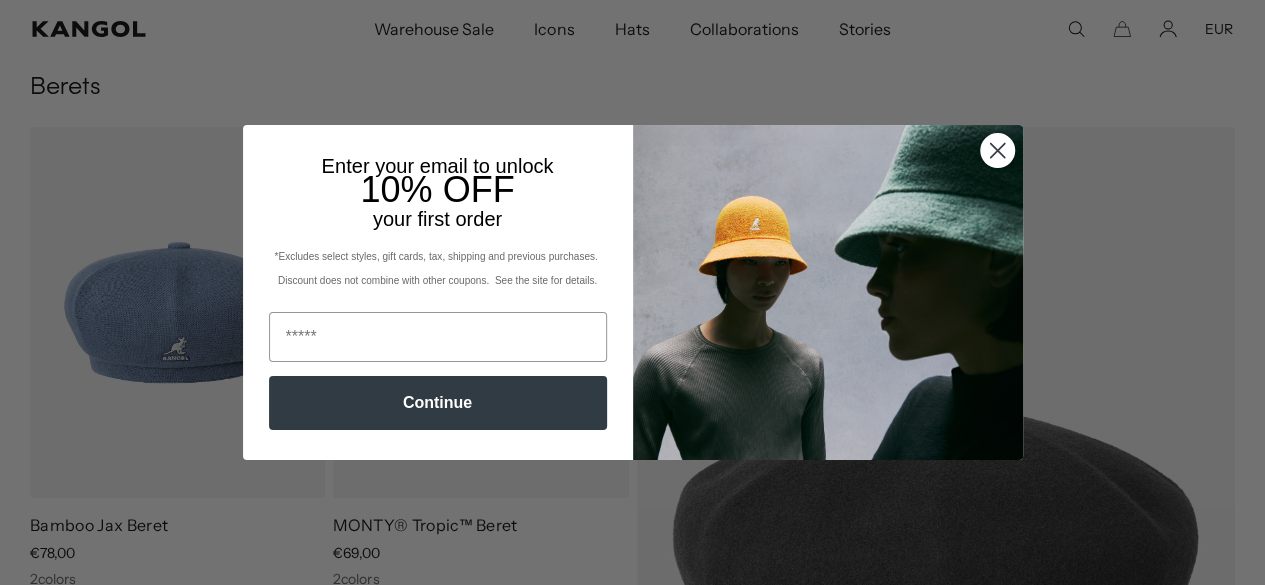 scroll, scrollTop: 0, scrollLeft: 0, axis: both 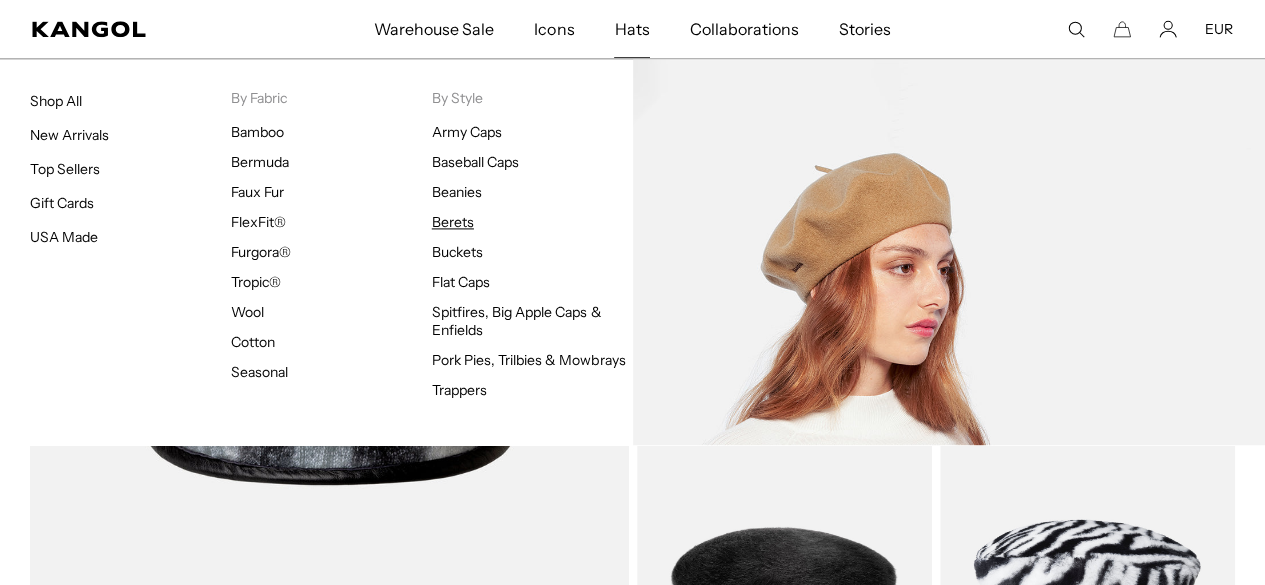 click on "Berets" at bounding box center (453, 222) 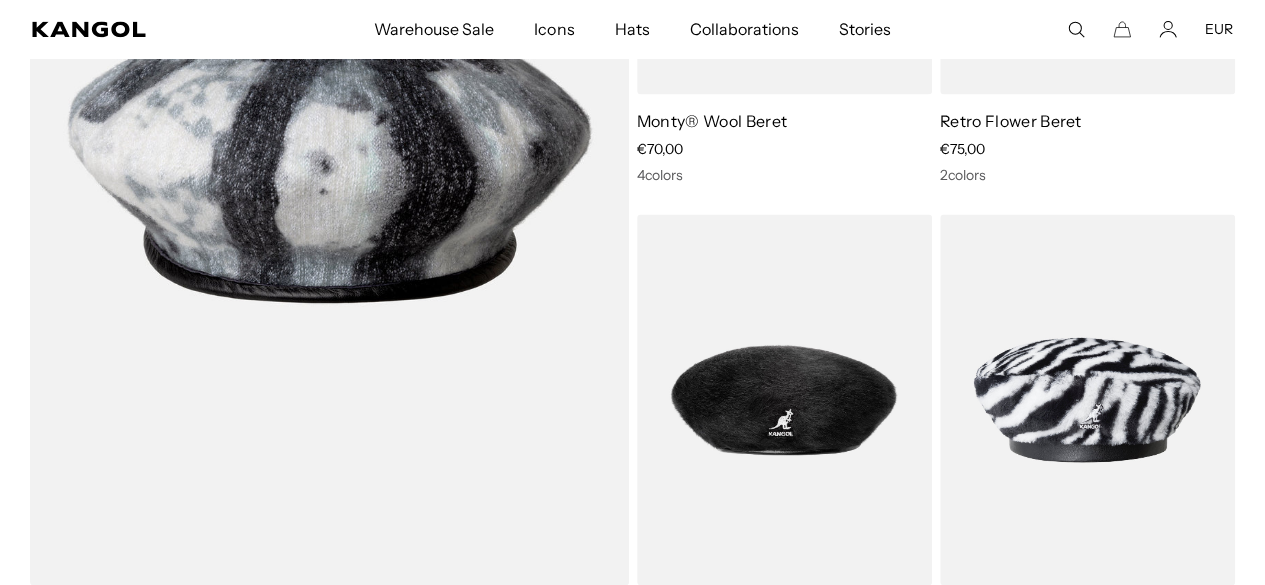 scroll, scrollTop: 1526, scrollLeft: 0, axis: vertical 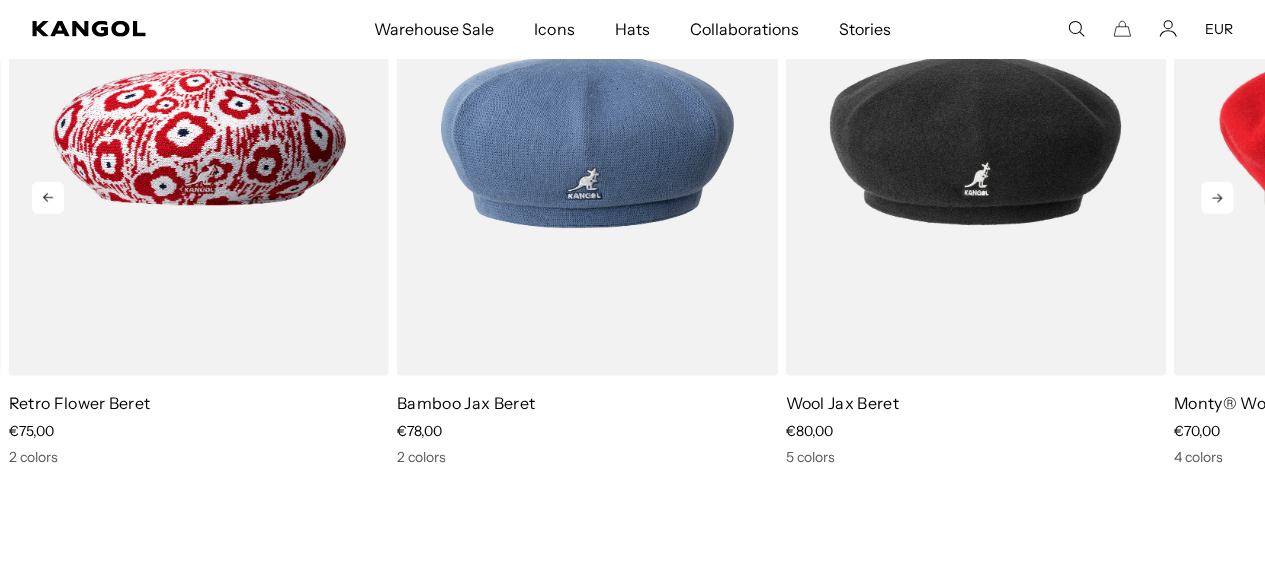 click 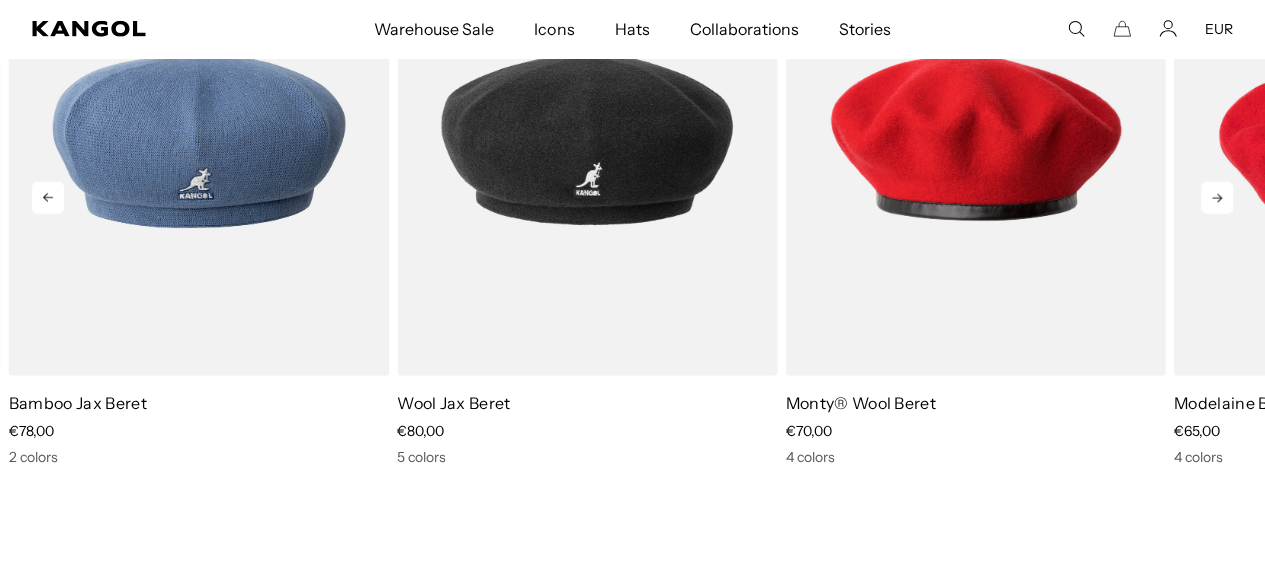 click 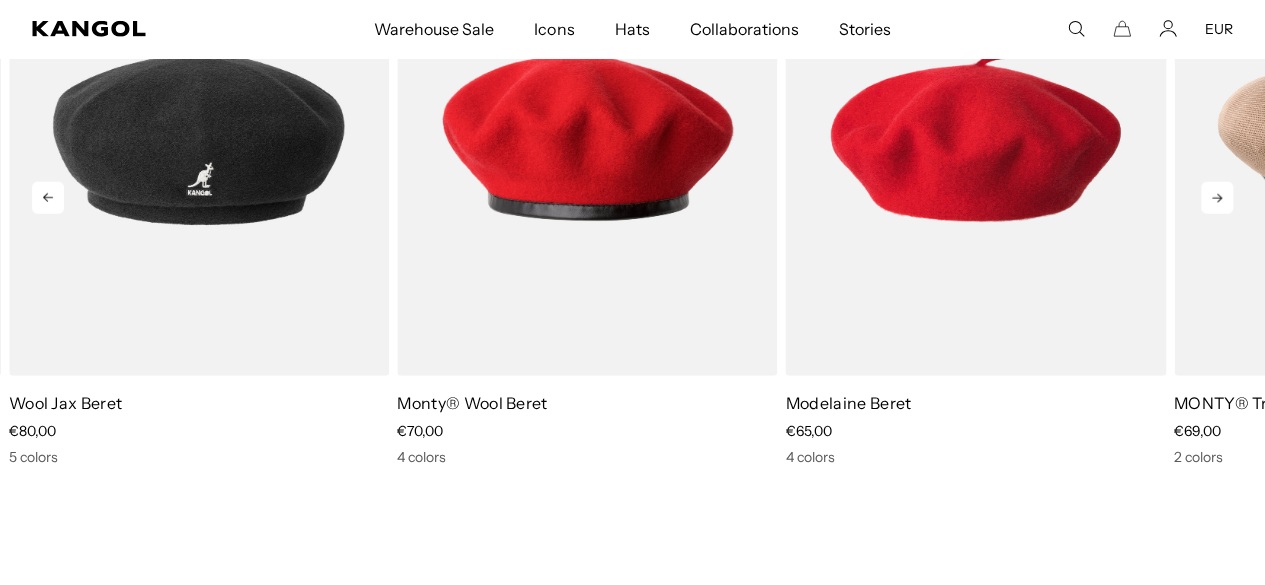 click 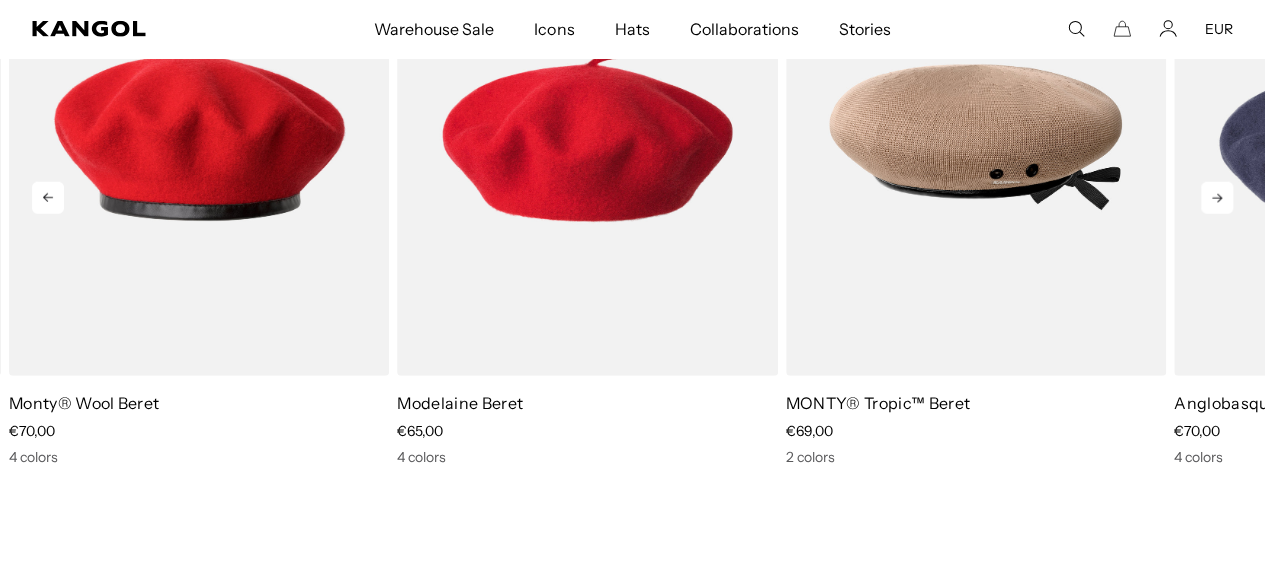click 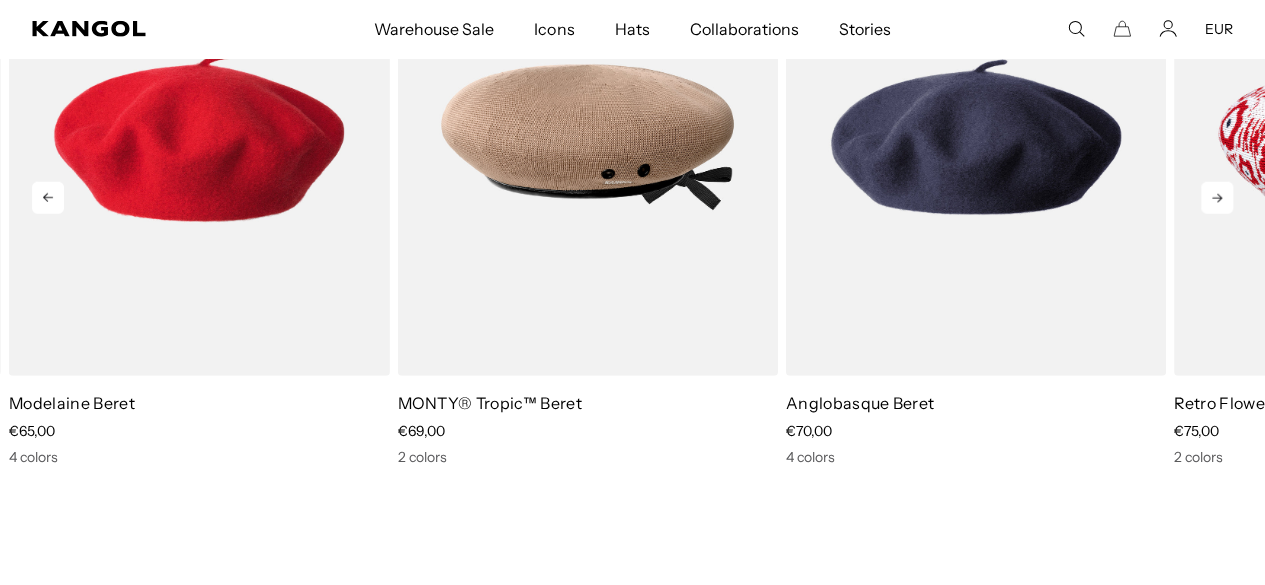 click 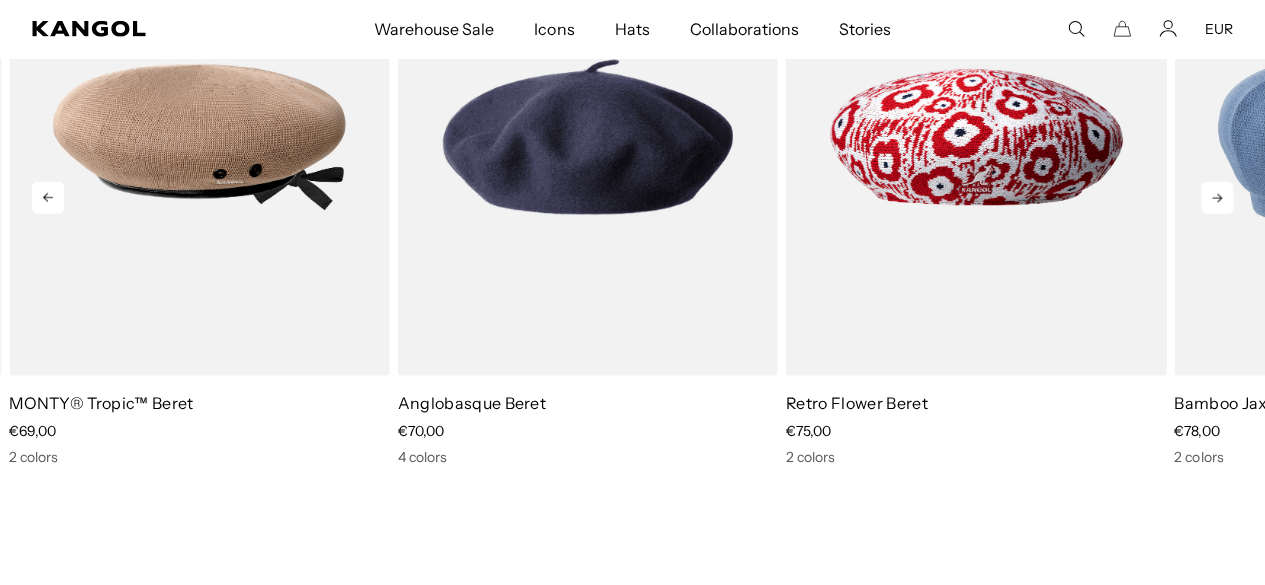 click 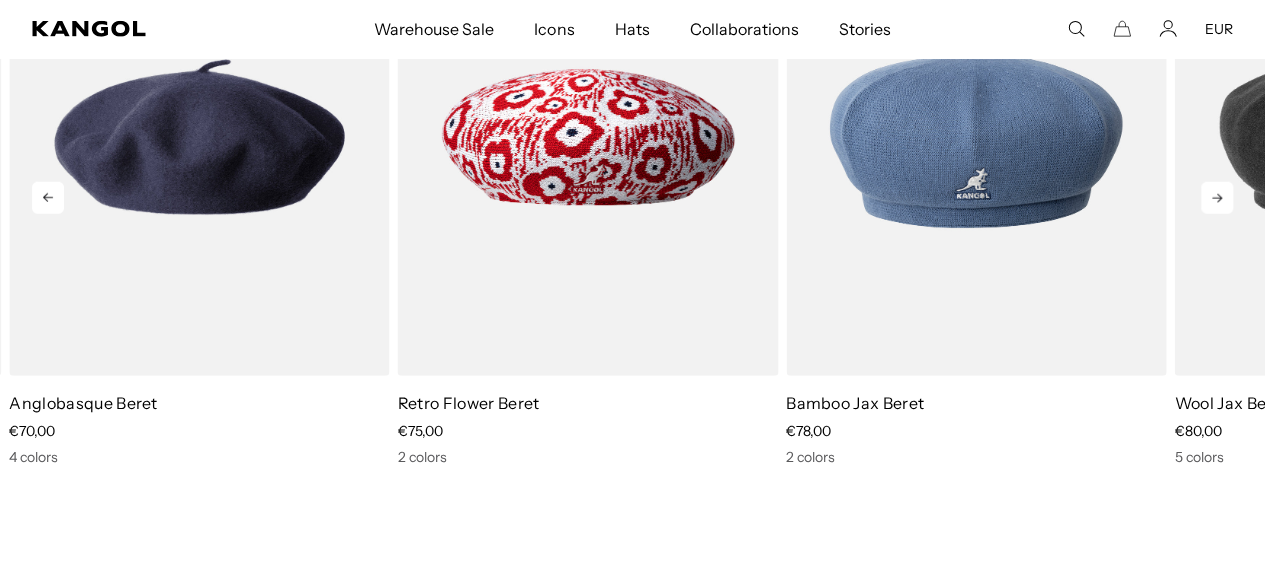 scroll, scrollTop: 0, scrollLeft: 0, axis: both 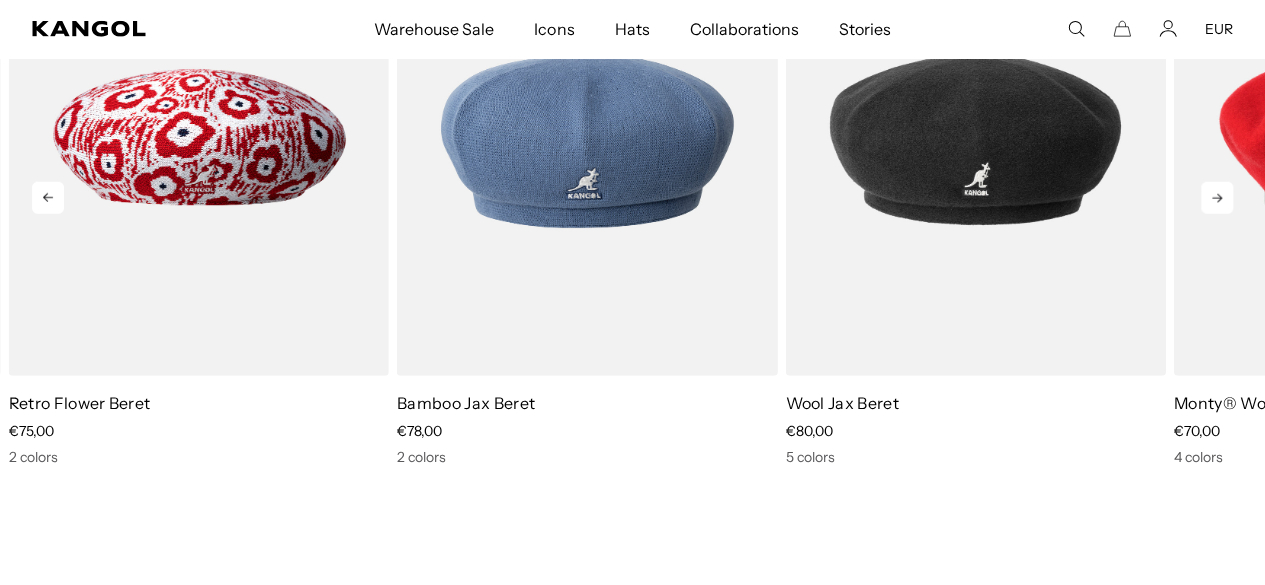 click 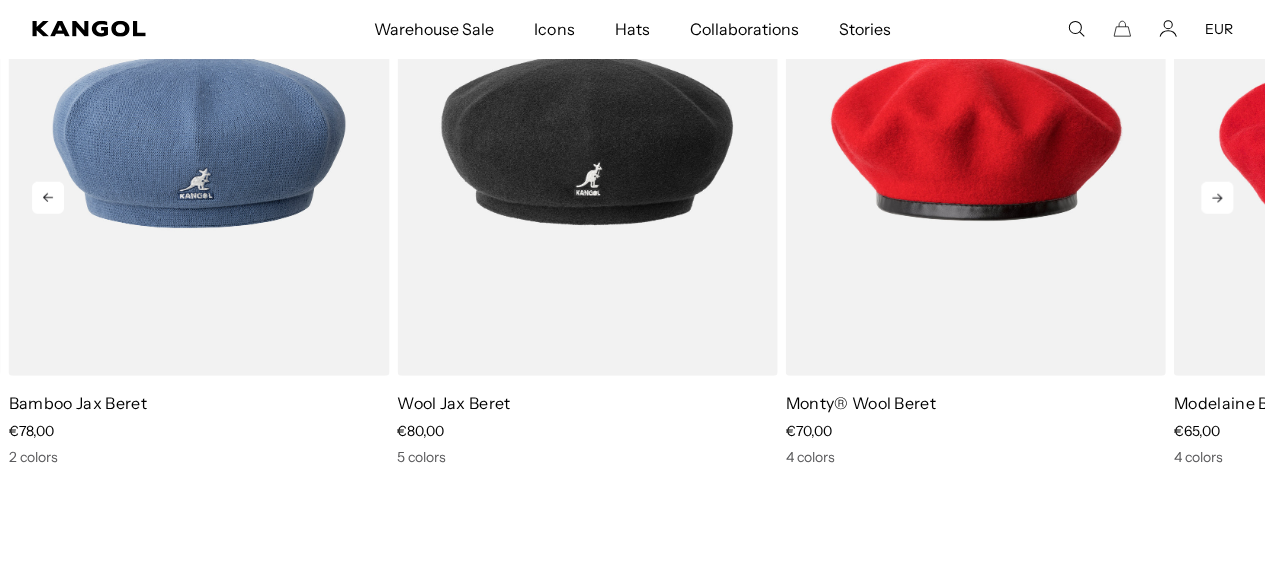 click 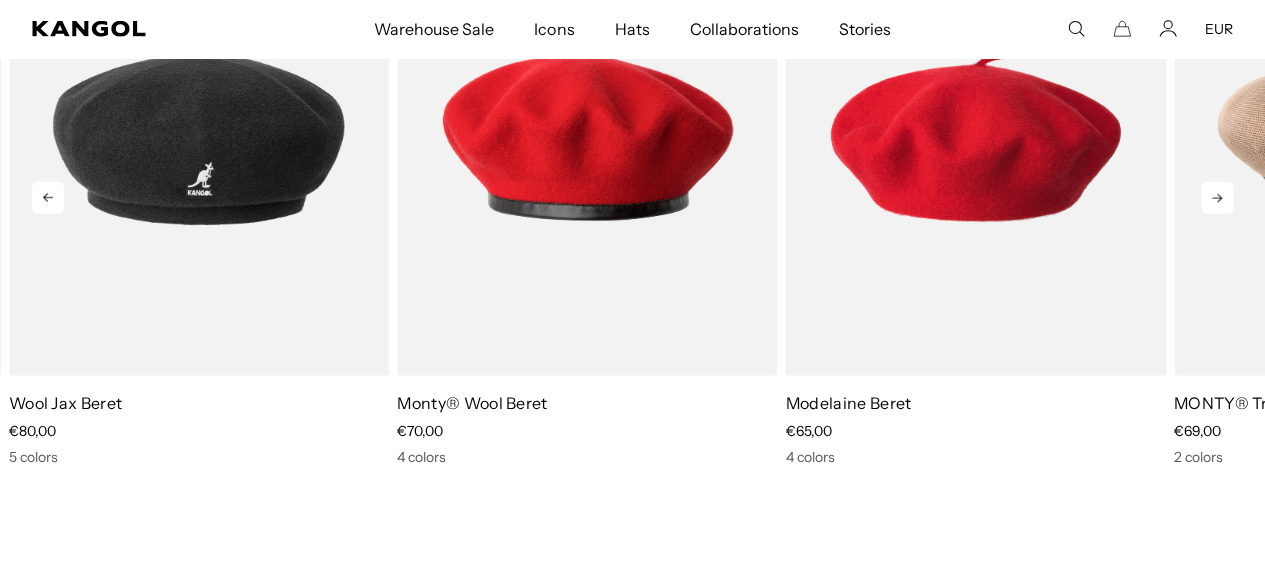 click 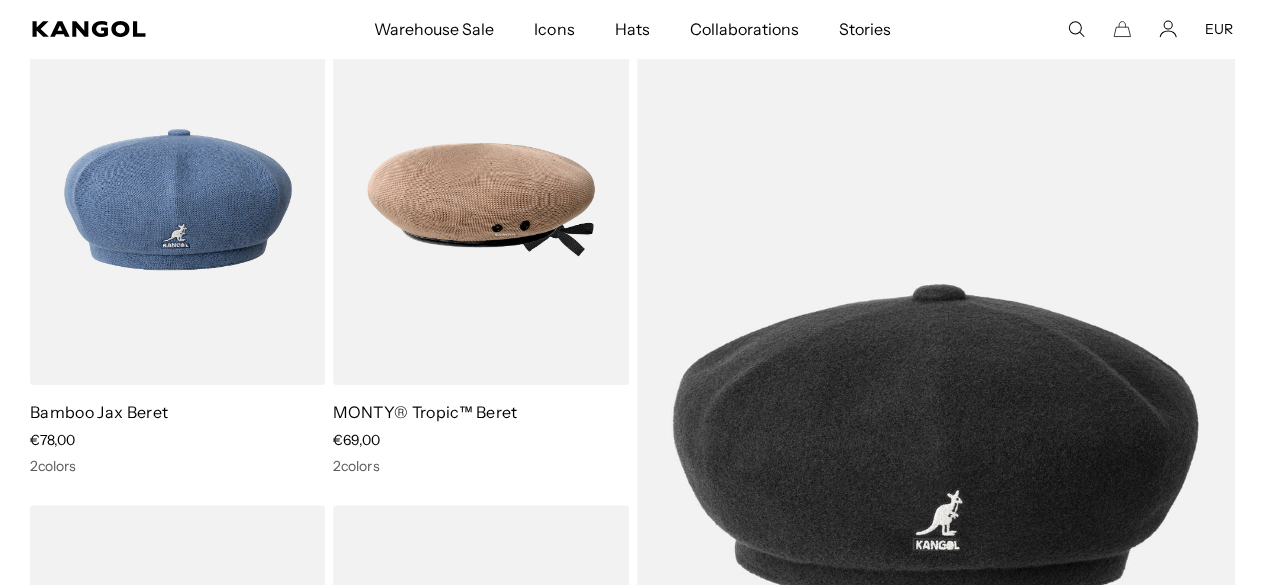 scroll, scrollTop: 0, scrollLeft: 0, axis: both 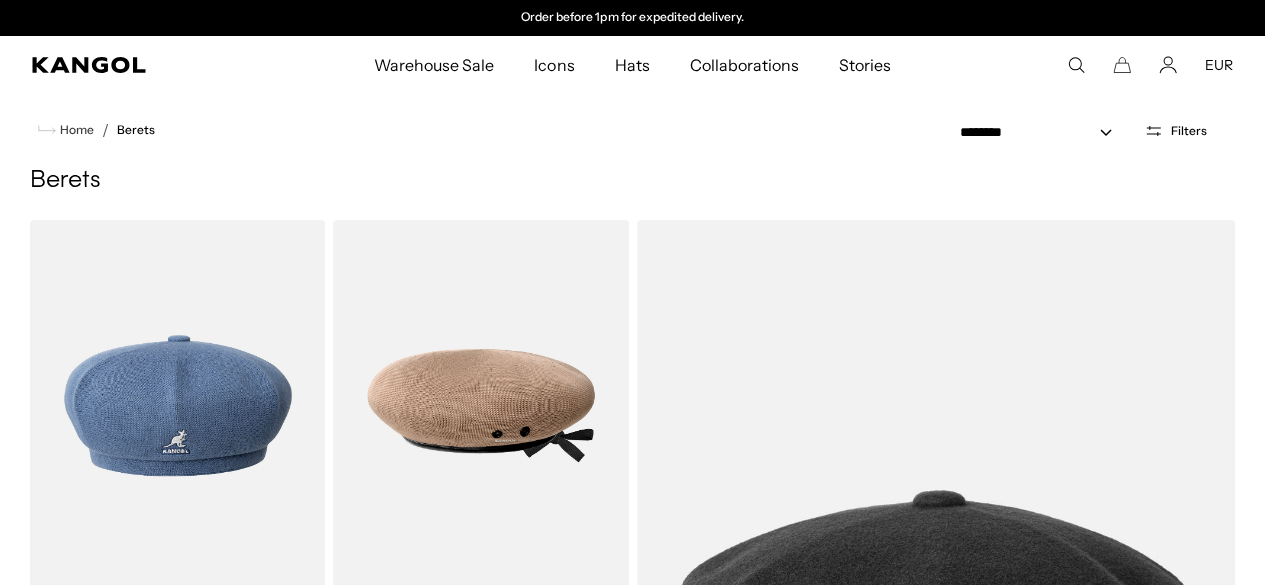 click 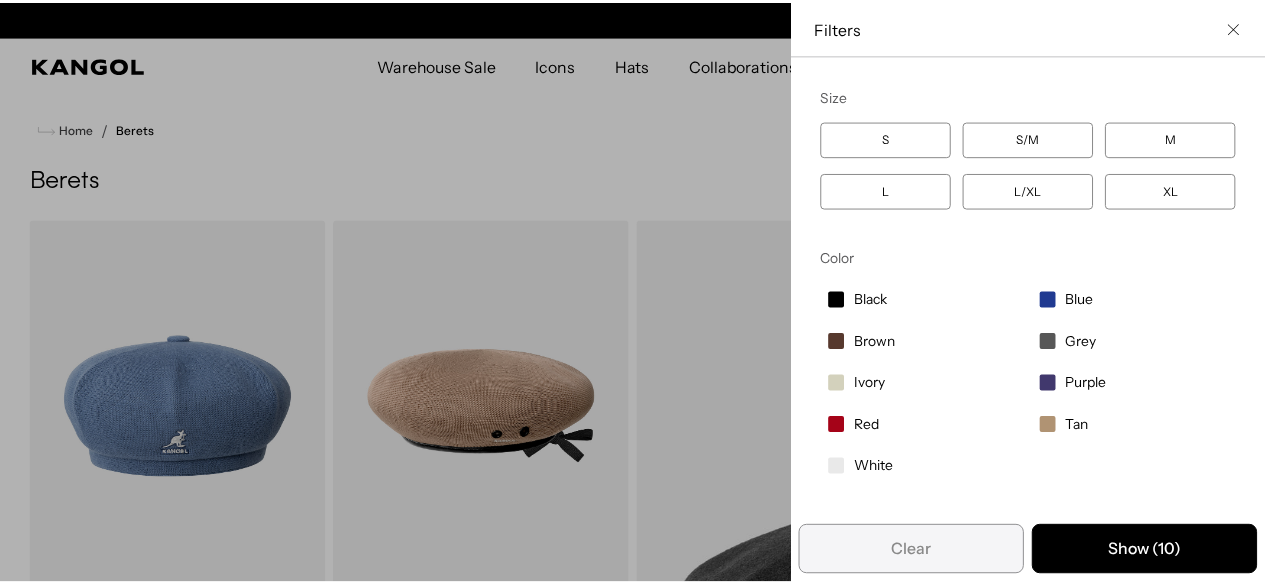 scroll, scrollTop: 0, scrollLeft: 0, axis: both 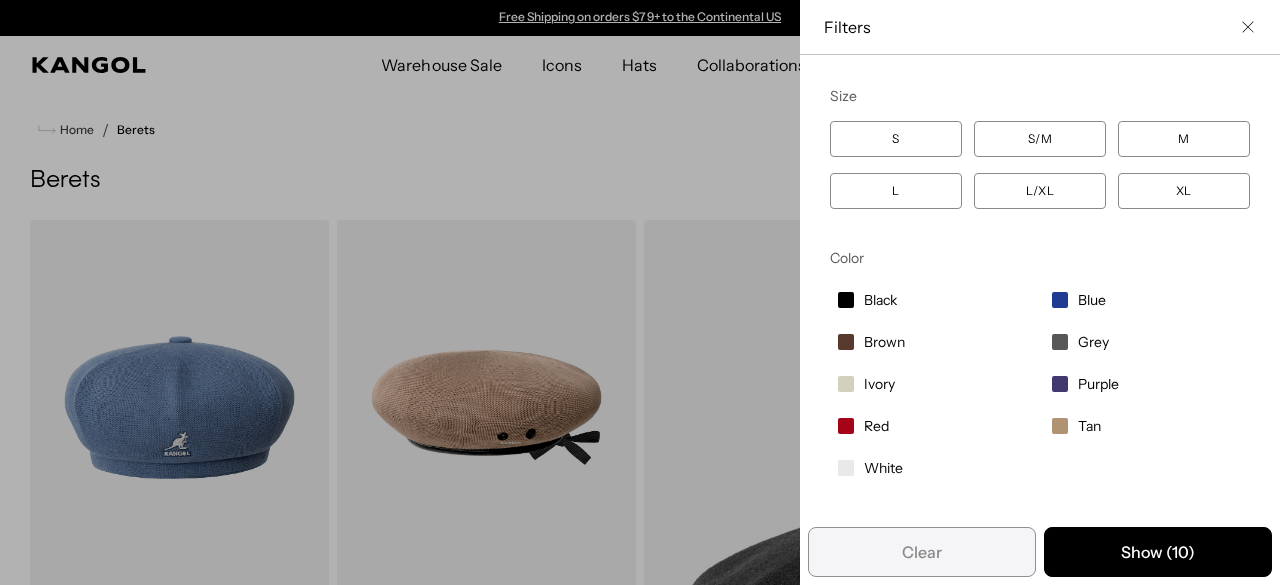 click at bounding box center [640, 292] 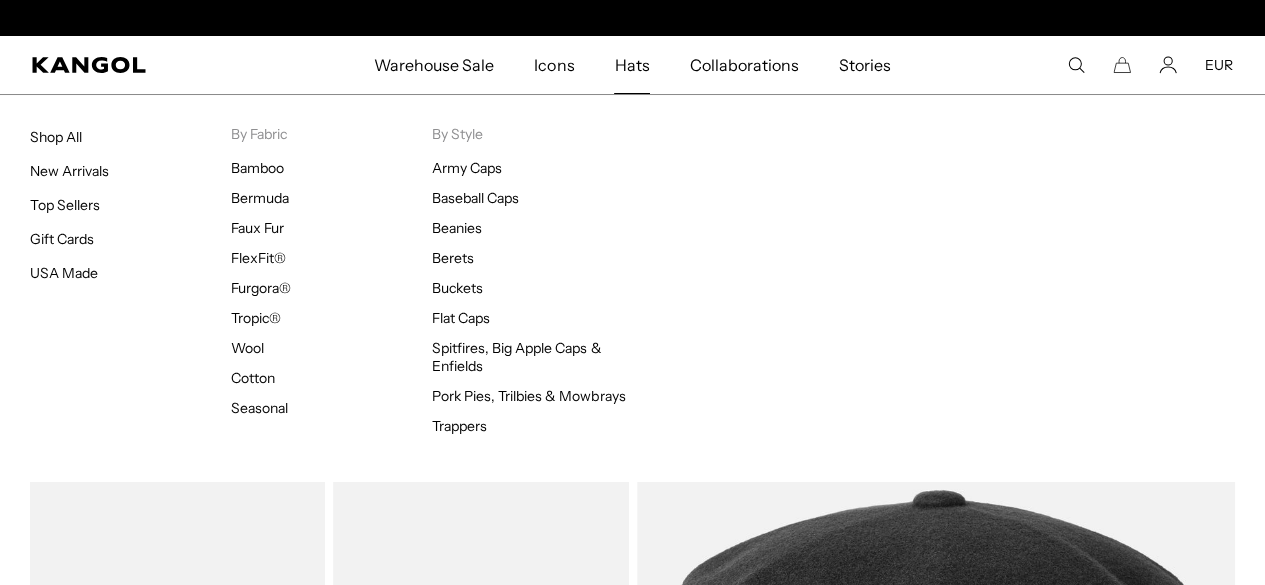 scroll, scrollTop: 0, scrollLeft: 412, axis: horizontal 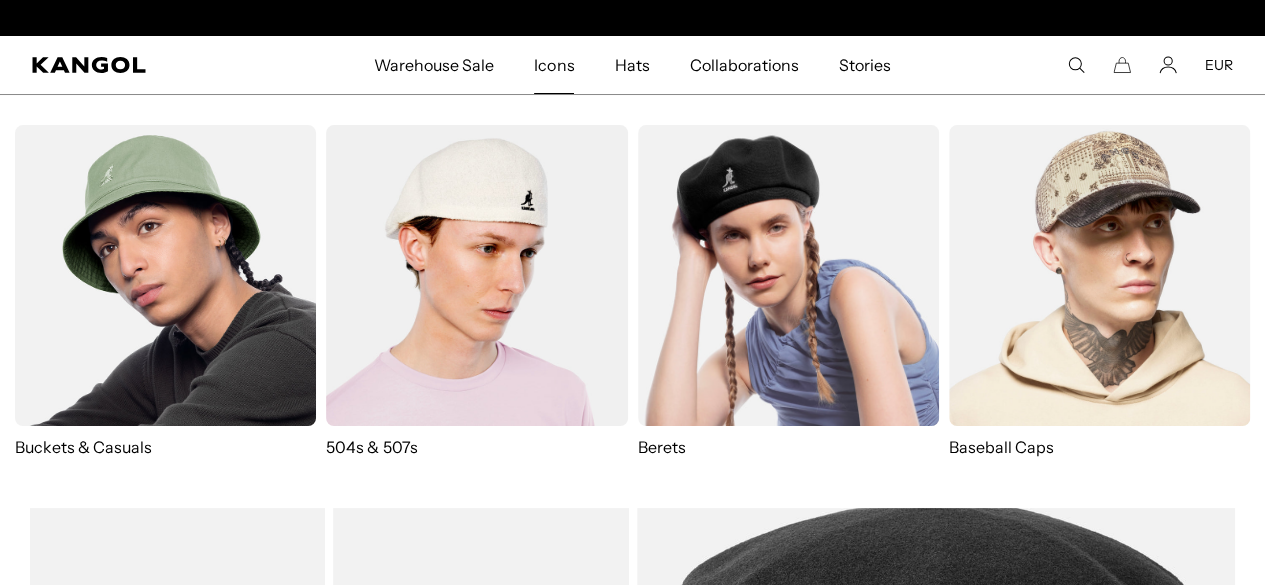 click at bounding box center (476, 275) 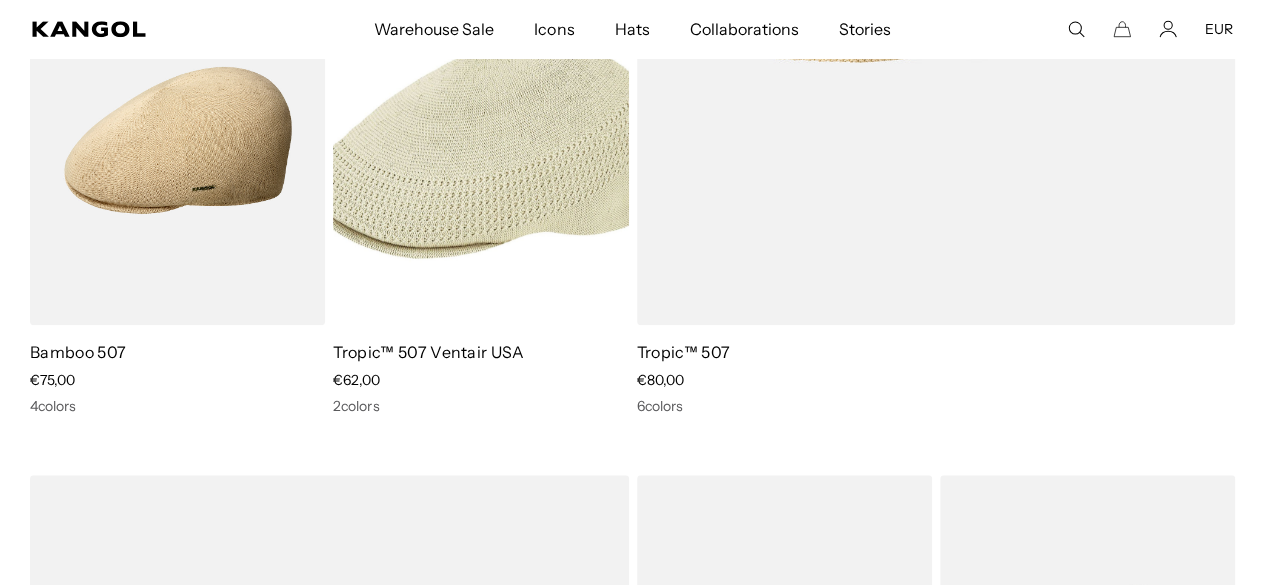 scroll, scrollTop: 757, scrollLeft: 0, axis: vertical 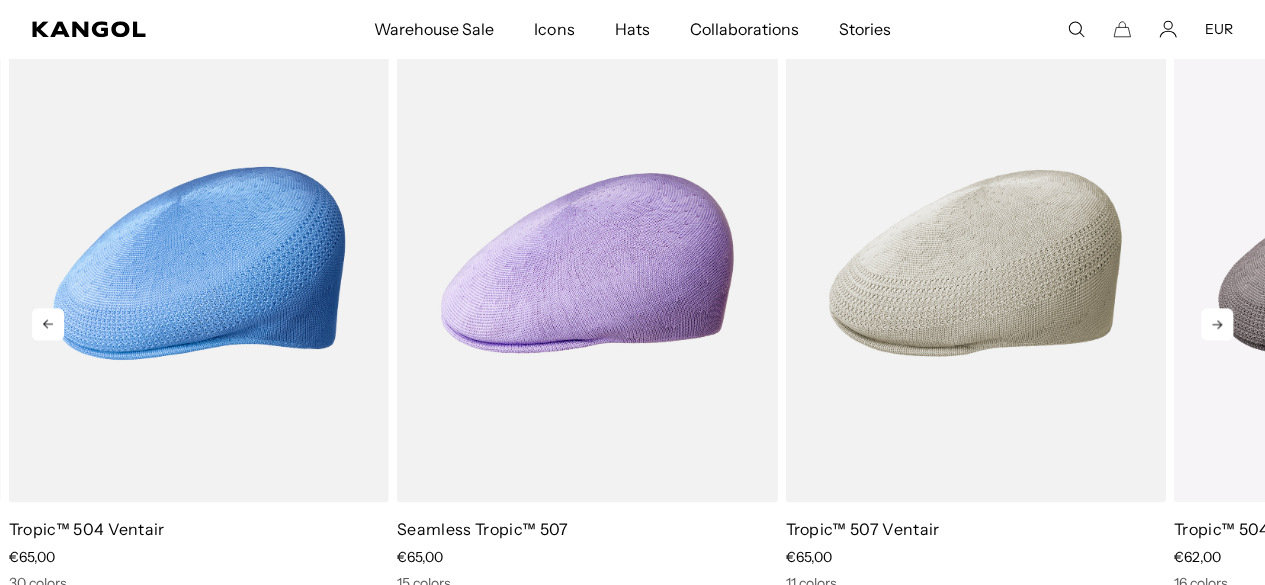 click 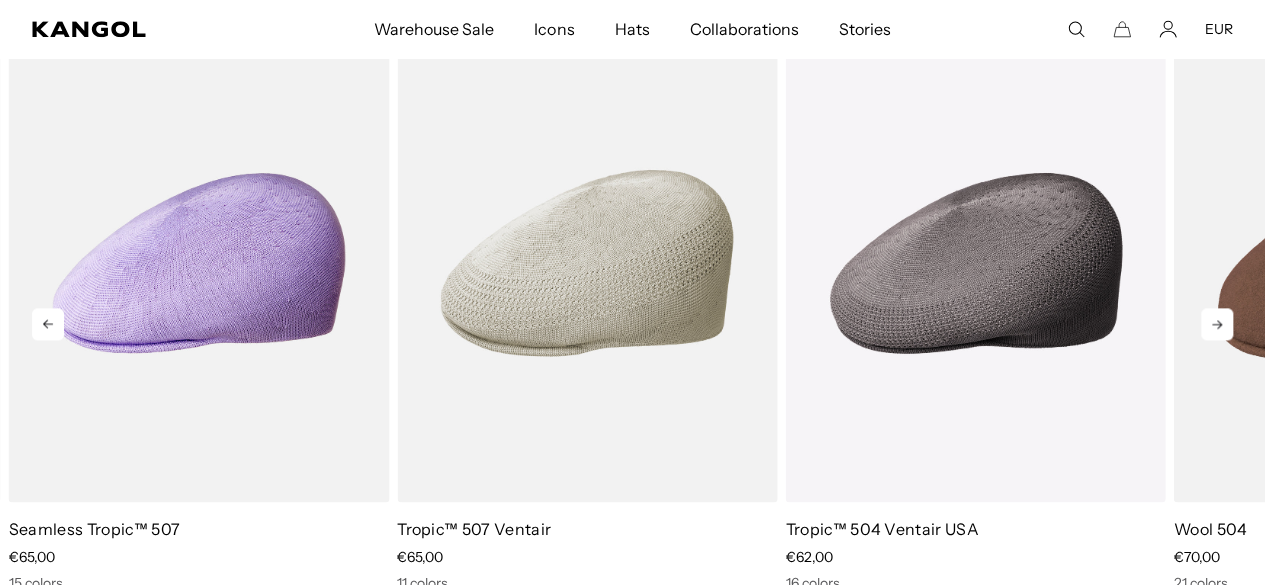 click 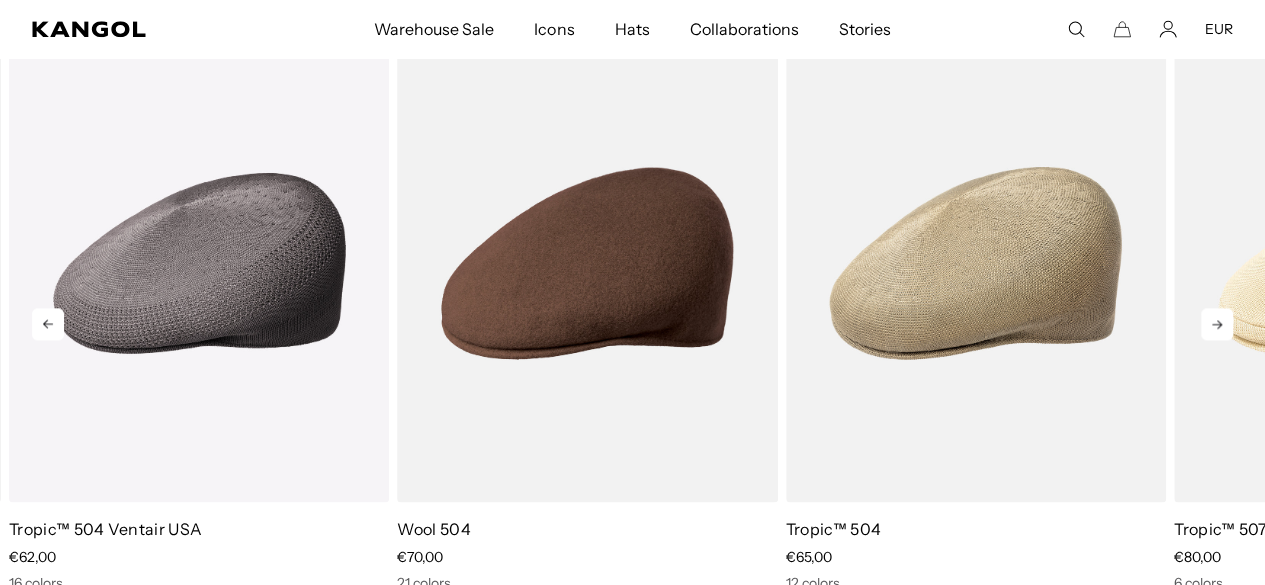 click 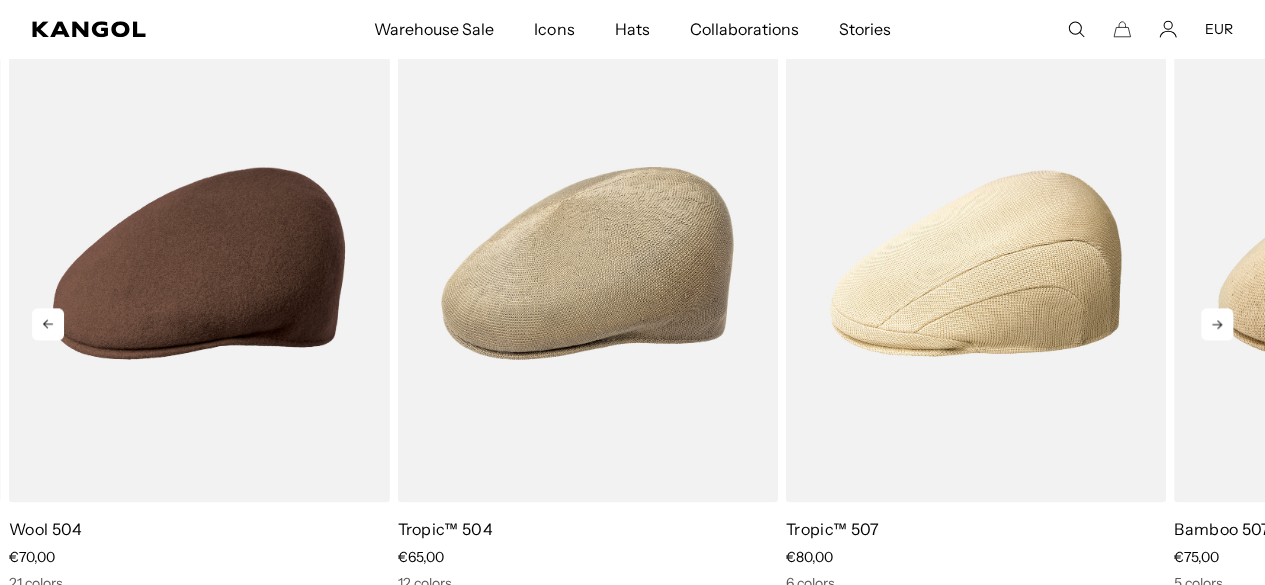 click 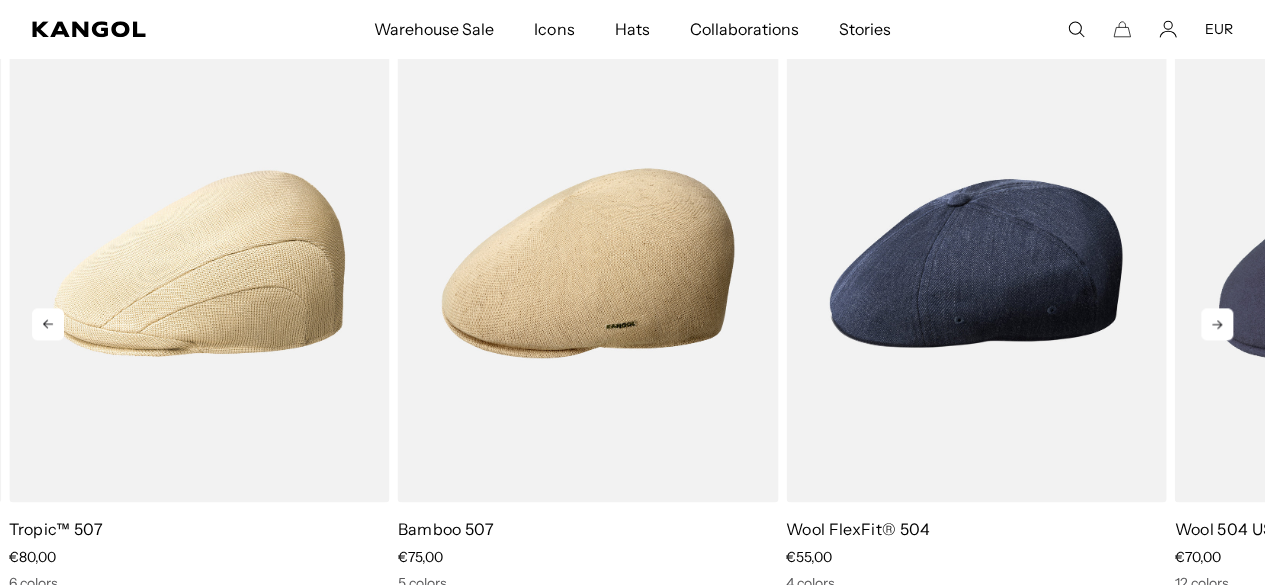 click 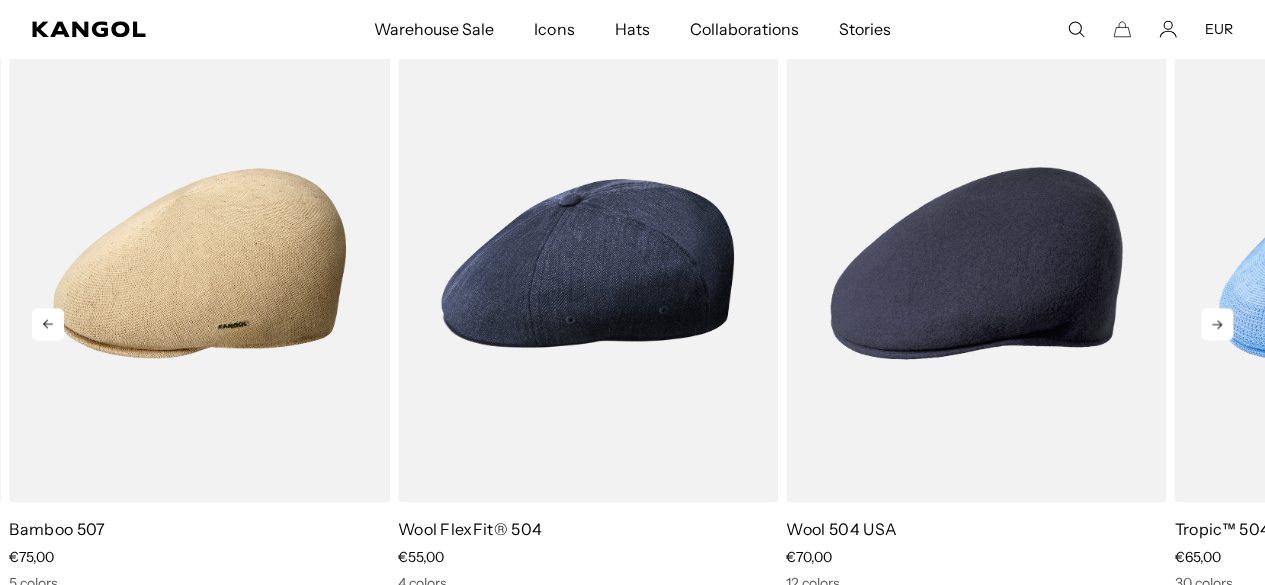 click 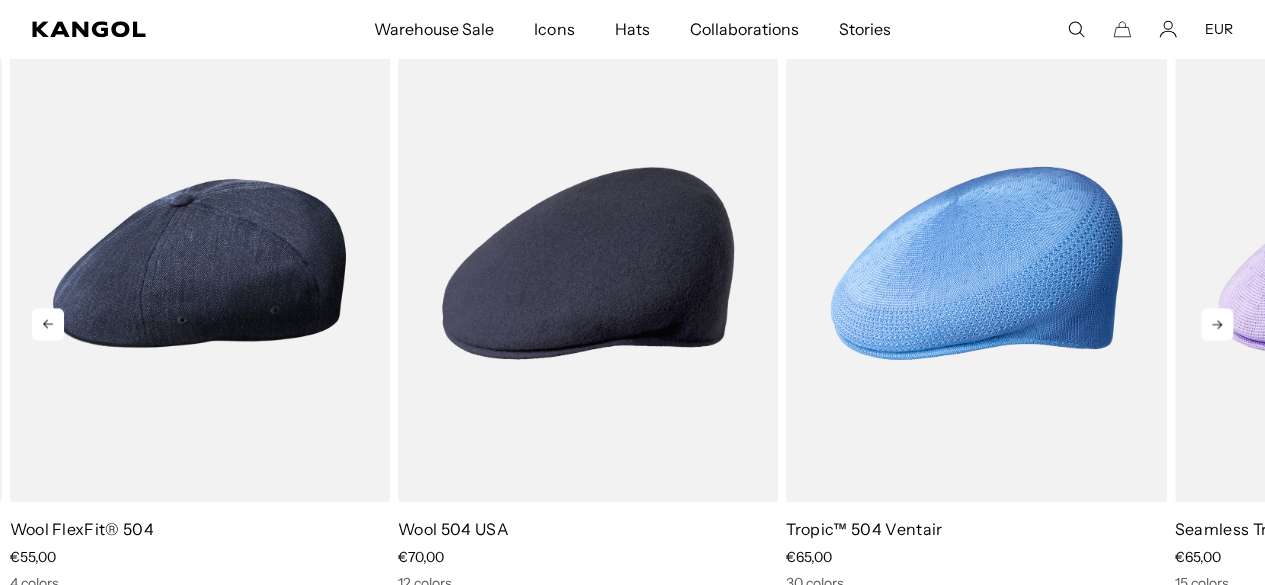 click 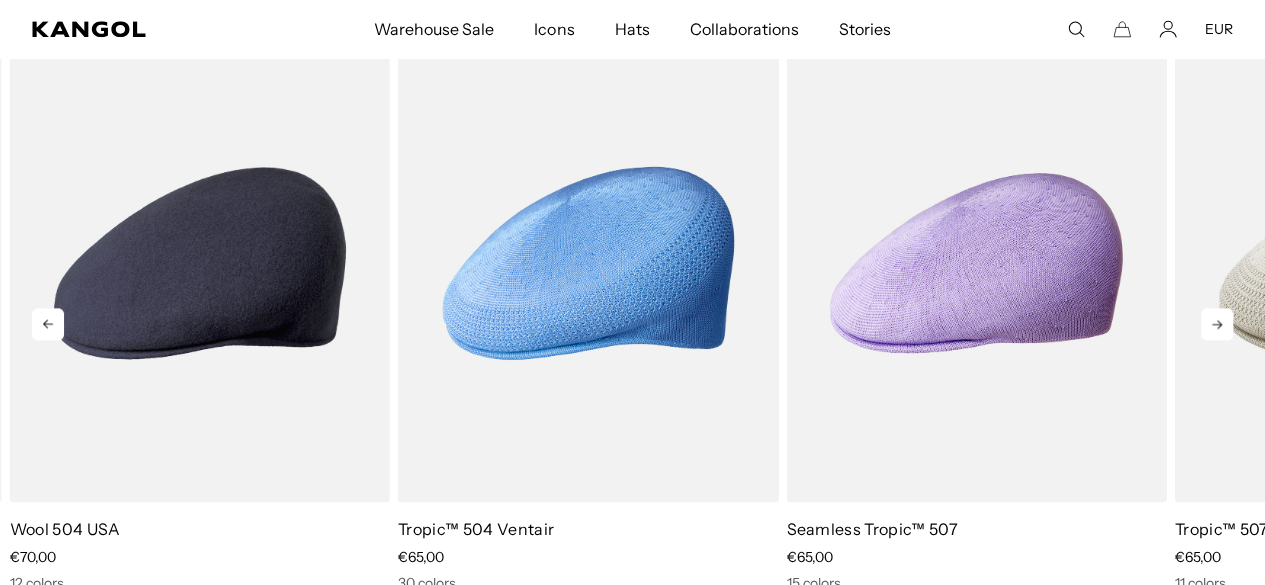 click 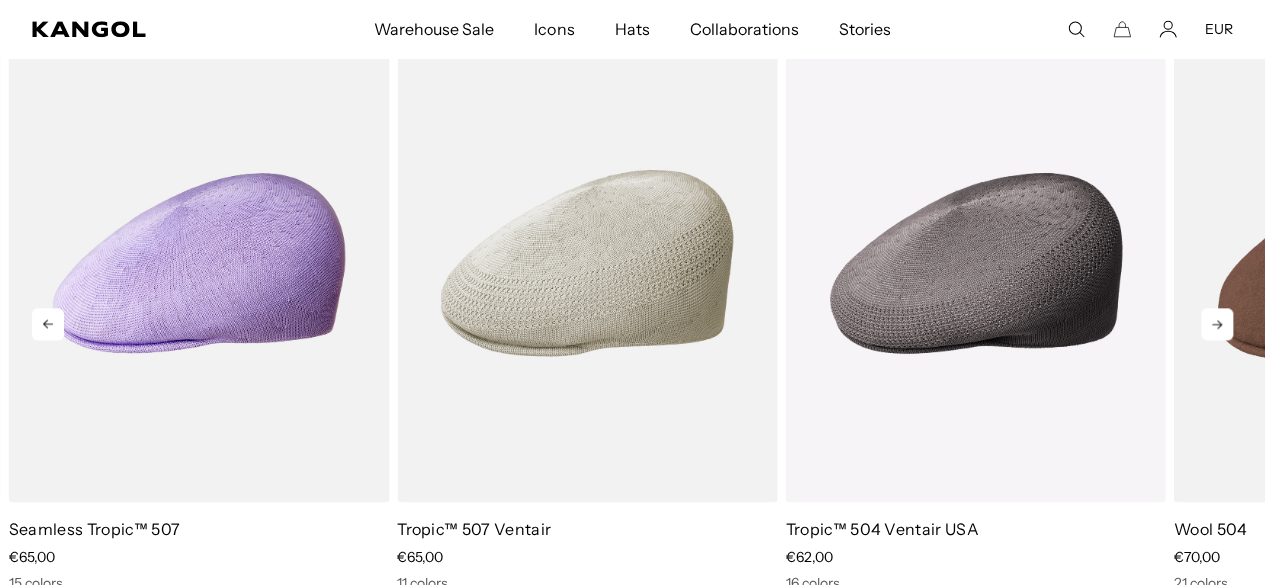 click 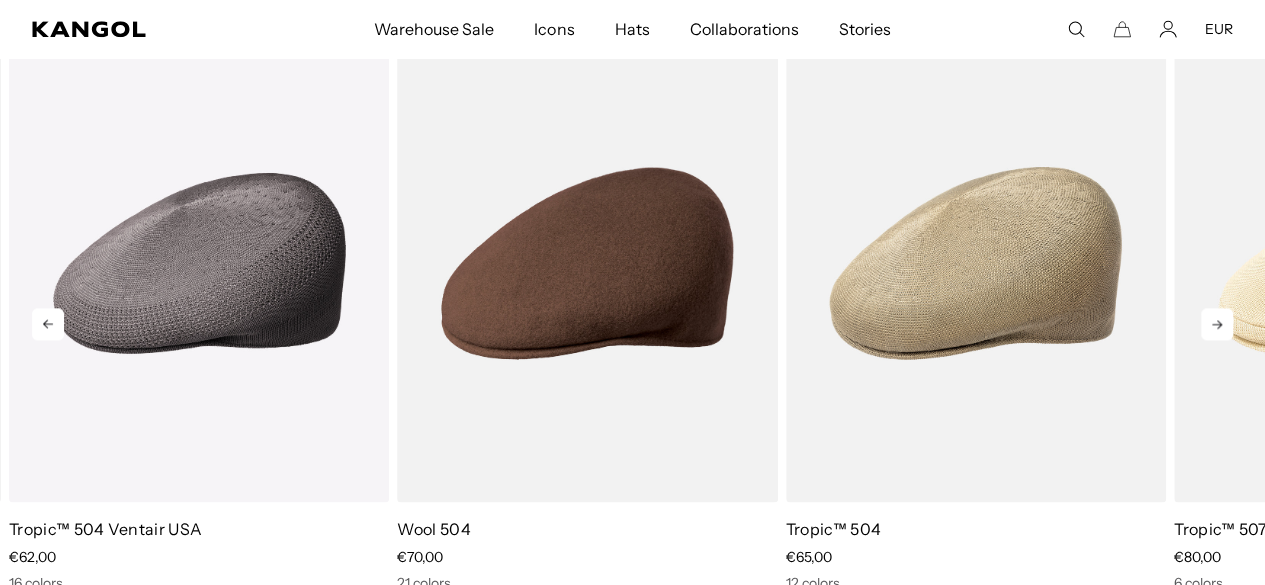 click 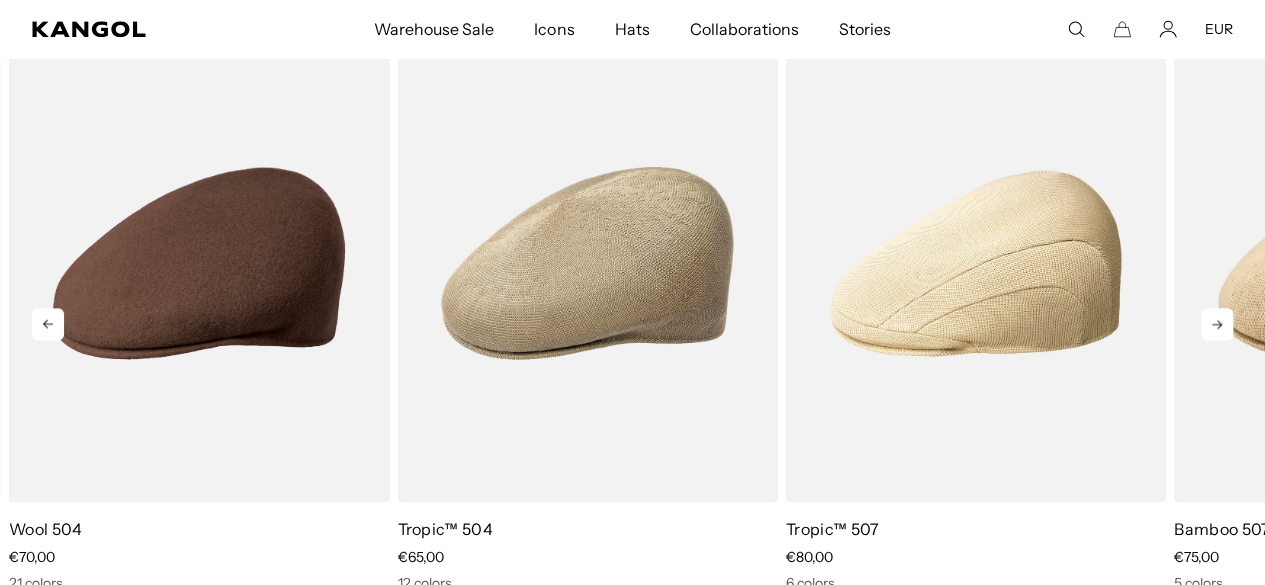 click 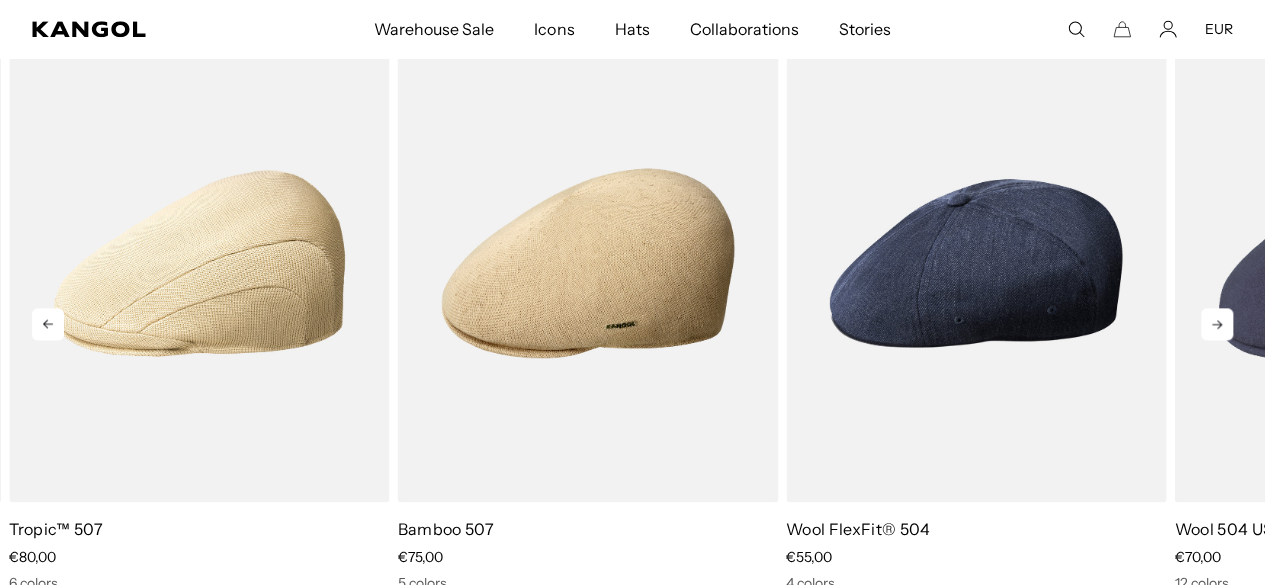 scroll, scrollTop: 0, scrollLeft: 0, axis: both 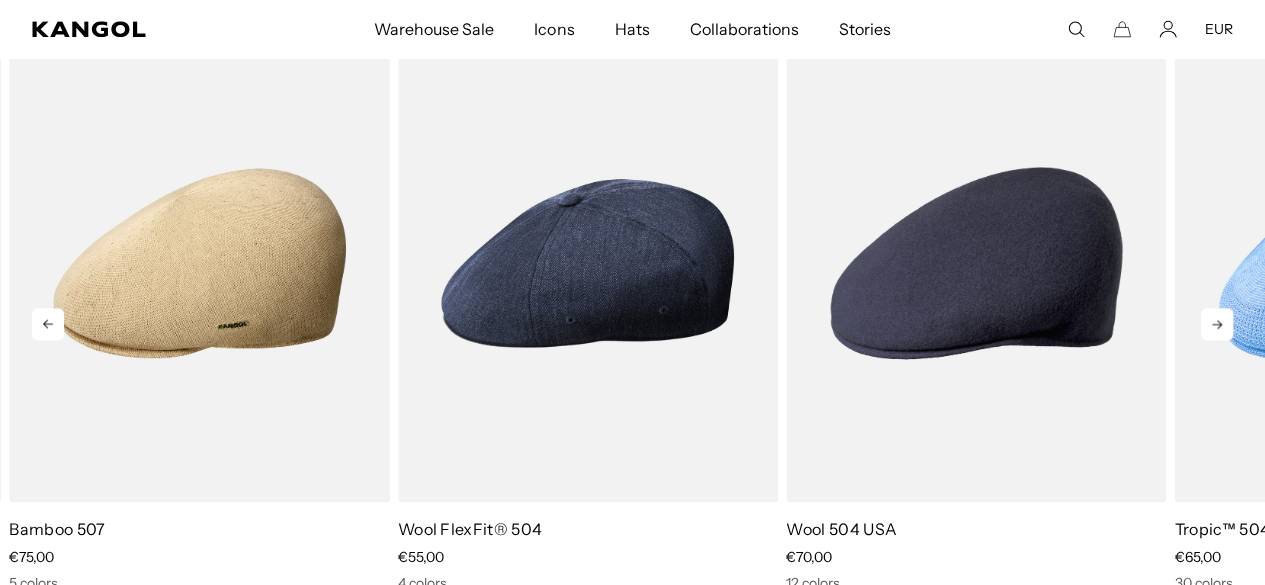 click 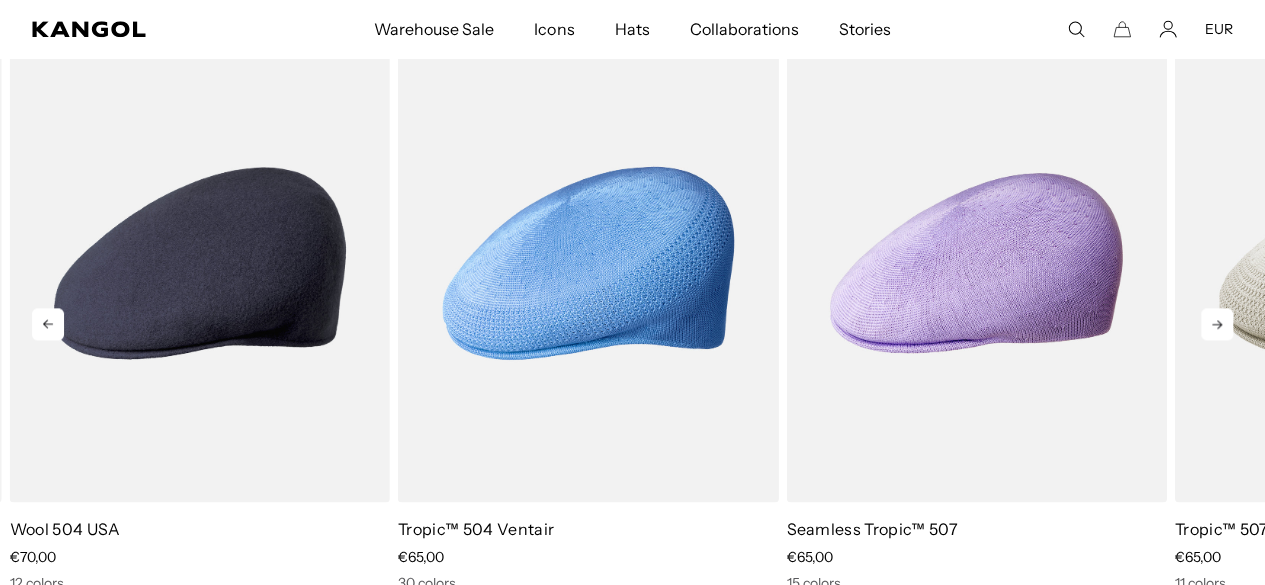click 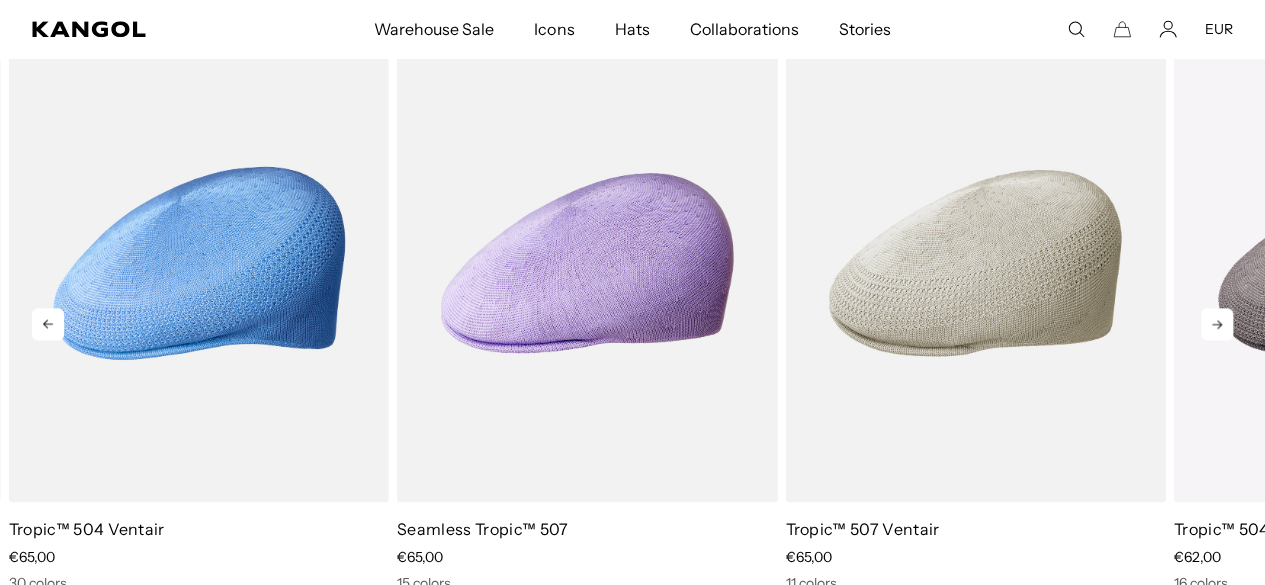 click 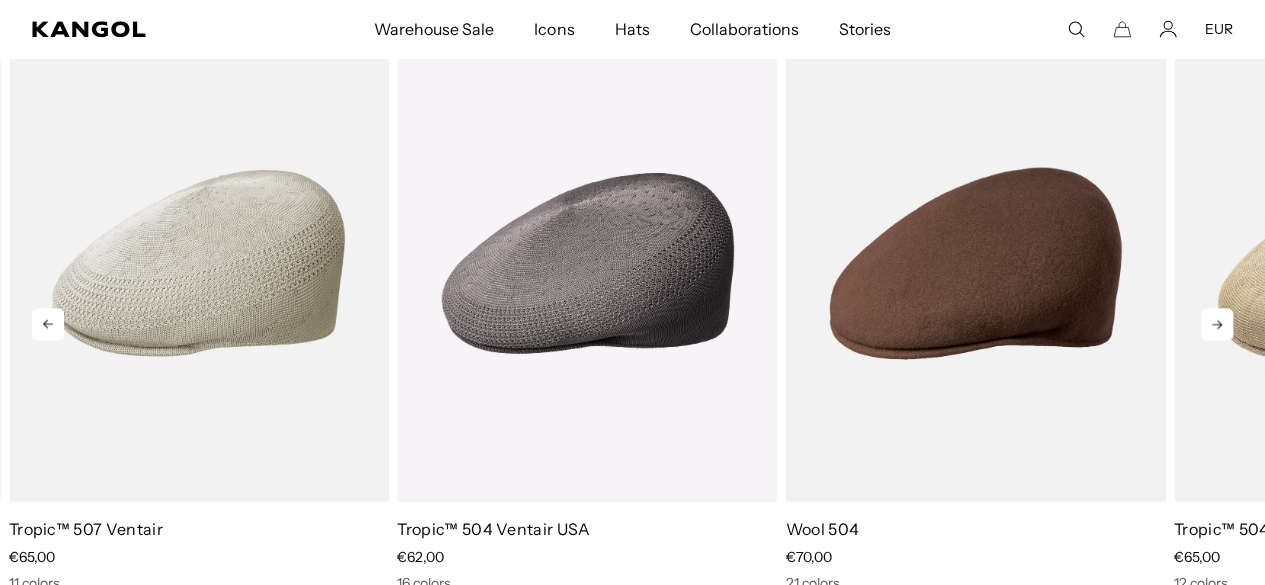 click 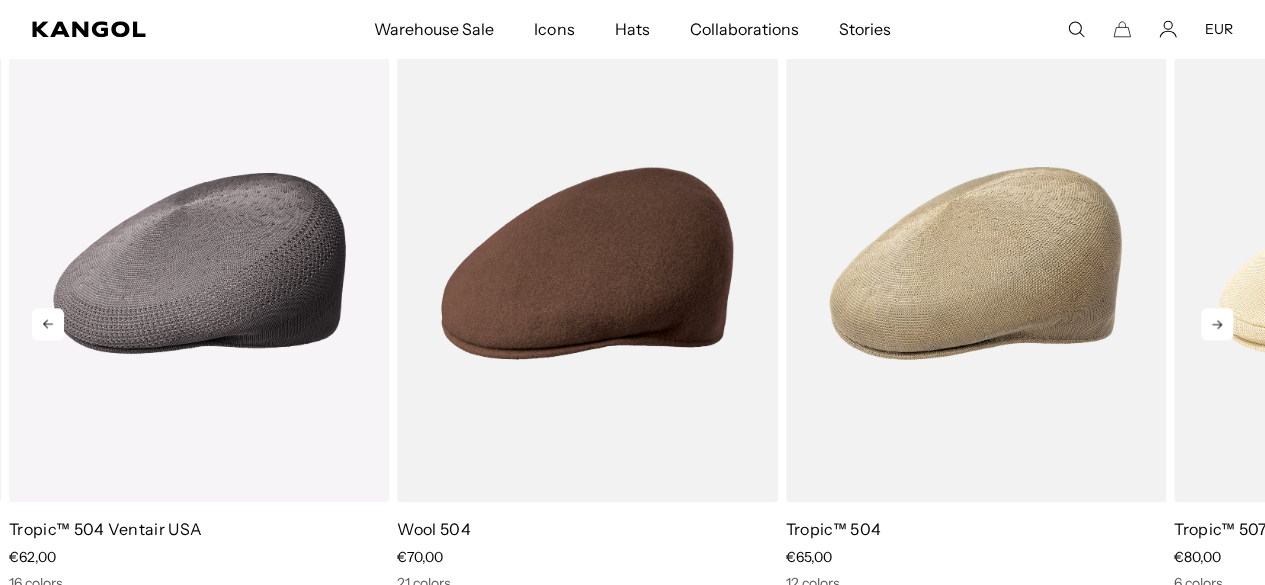 click 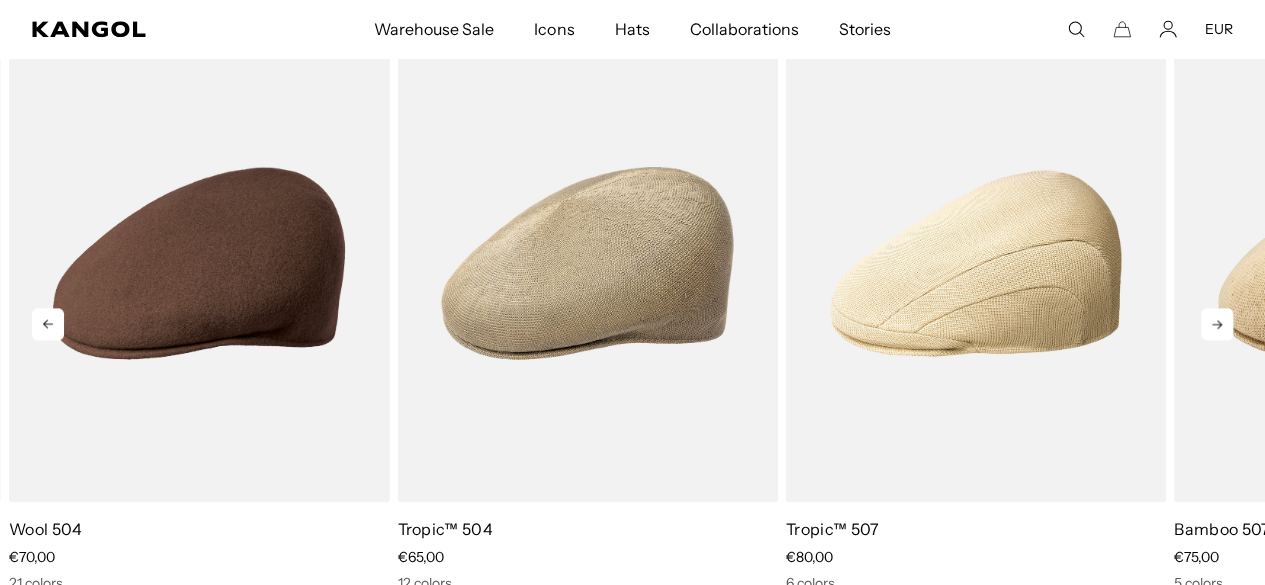 click 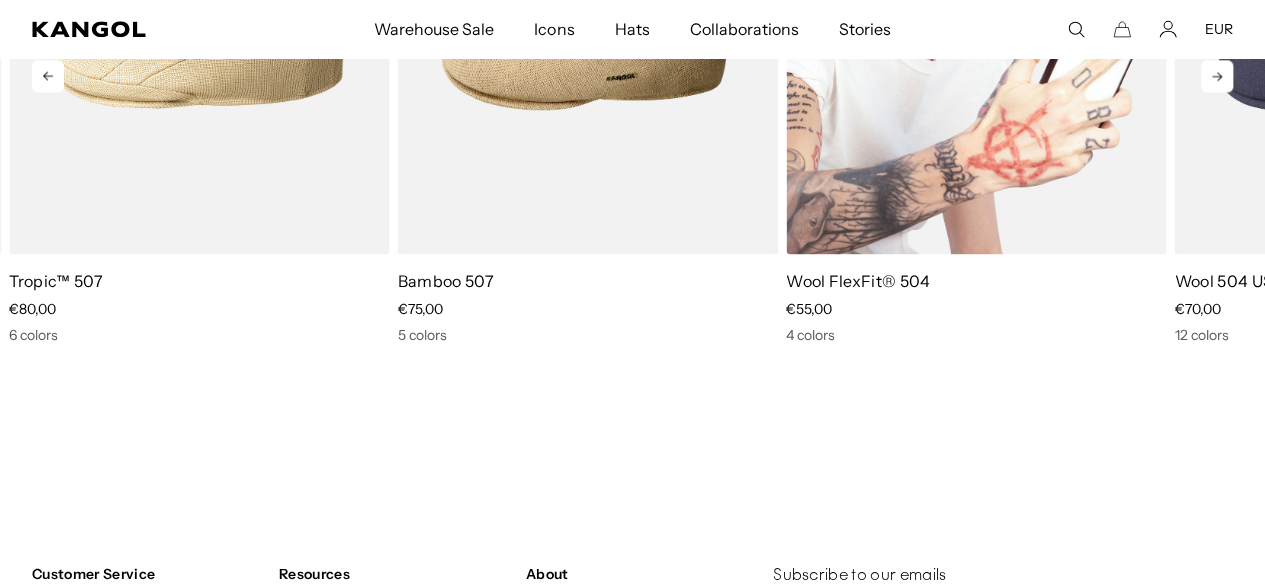 scroll, scrollTop: 5140, scrollLeft: 0, axis: vertical 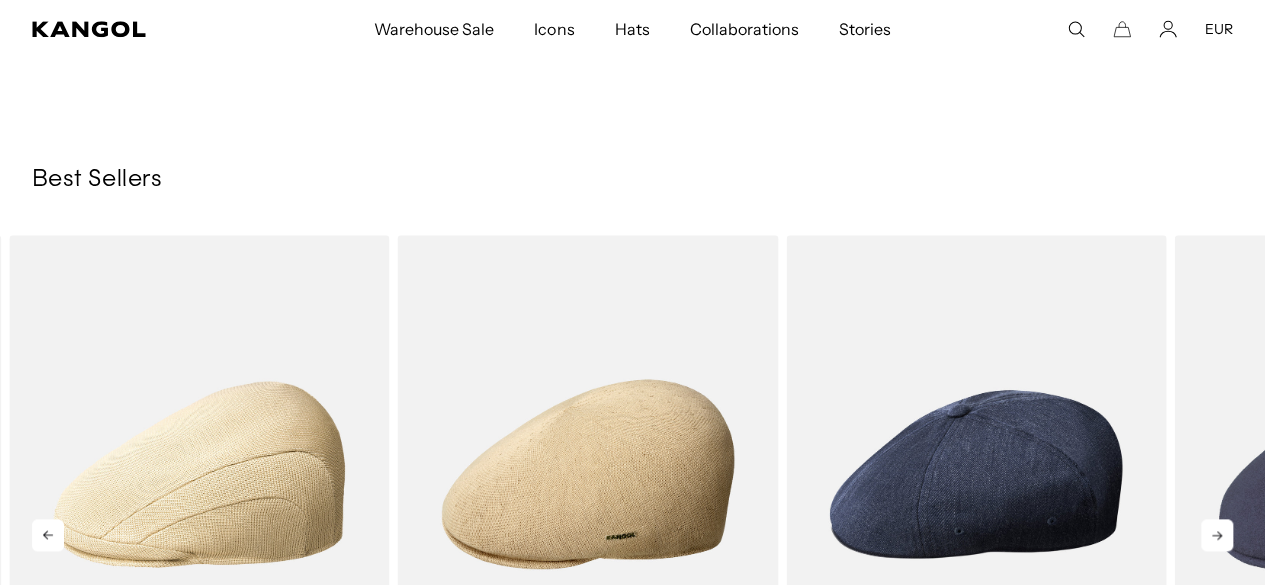 click 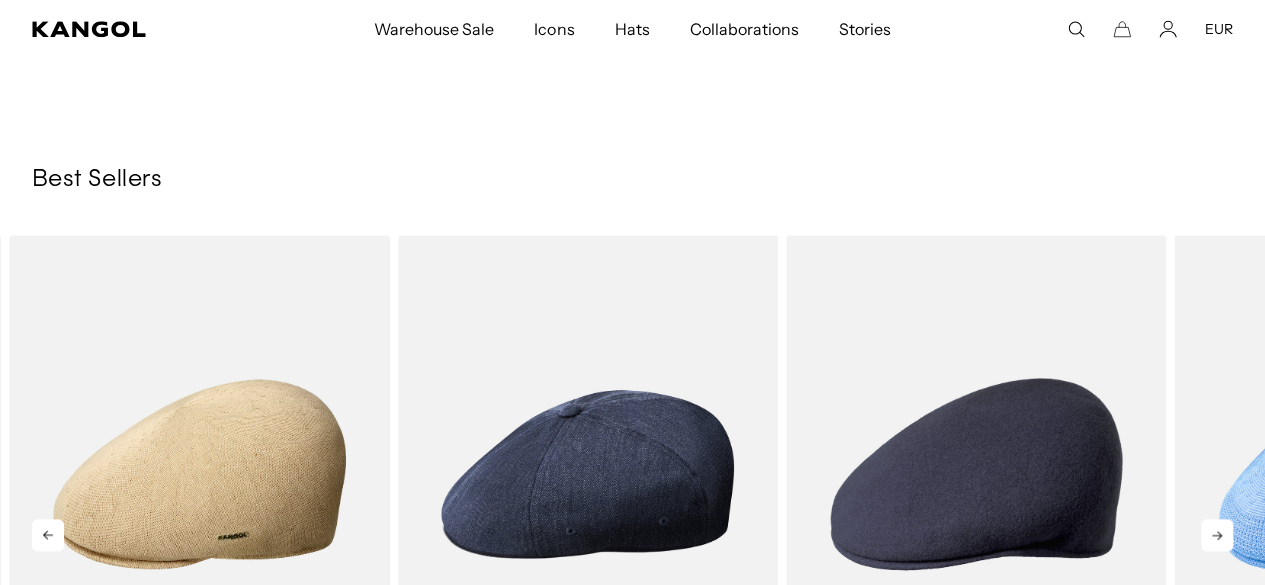 click 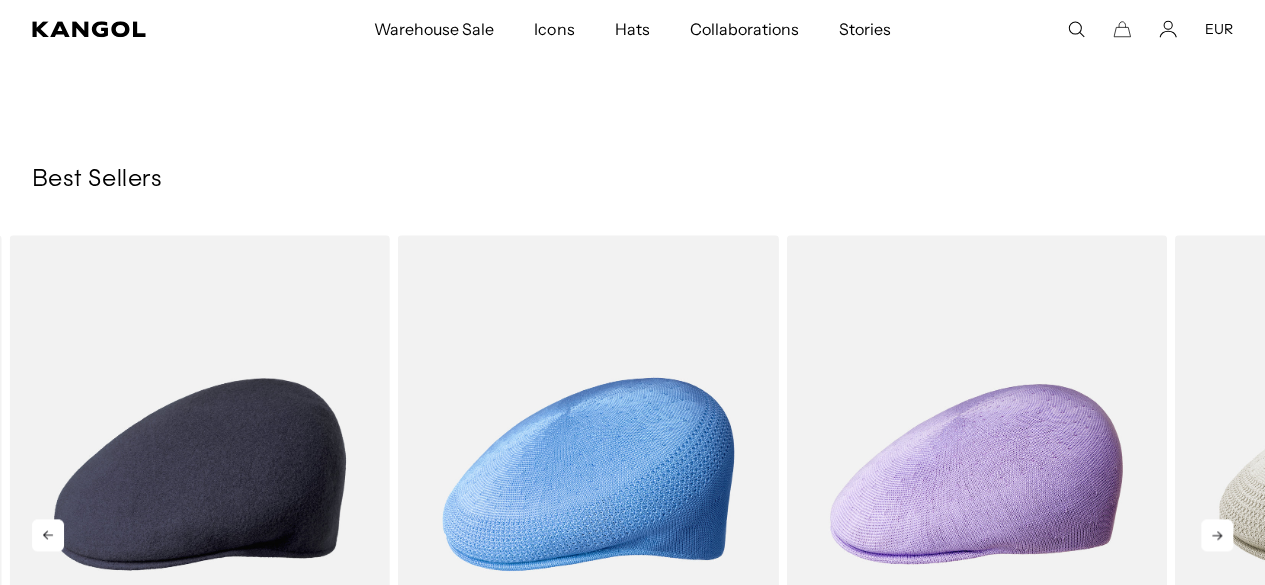 click 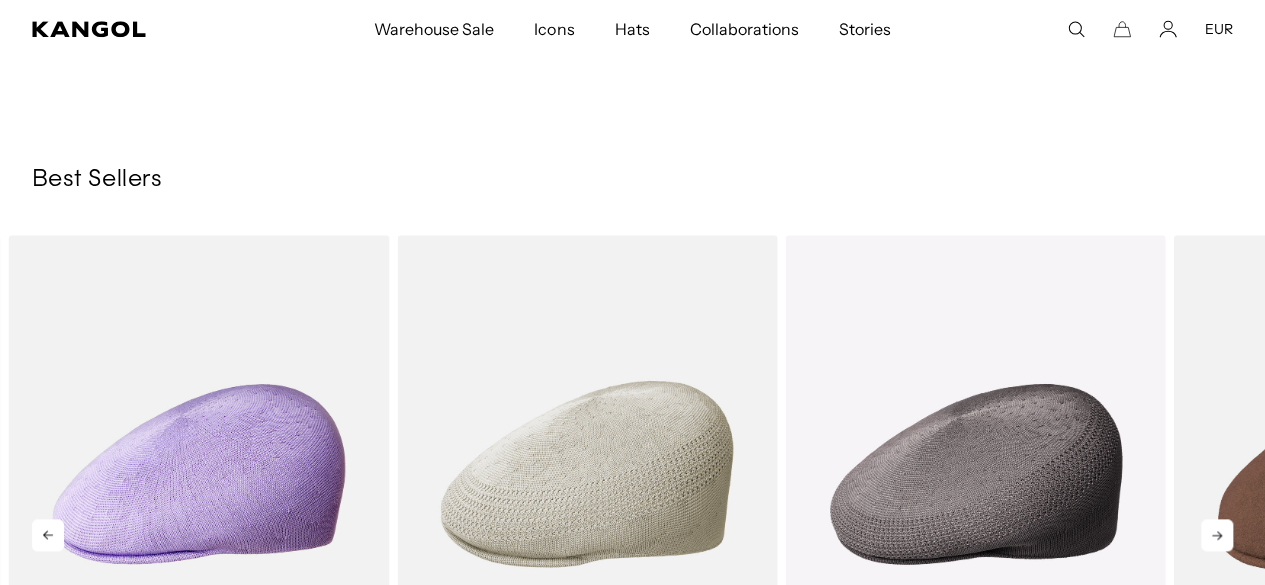 click 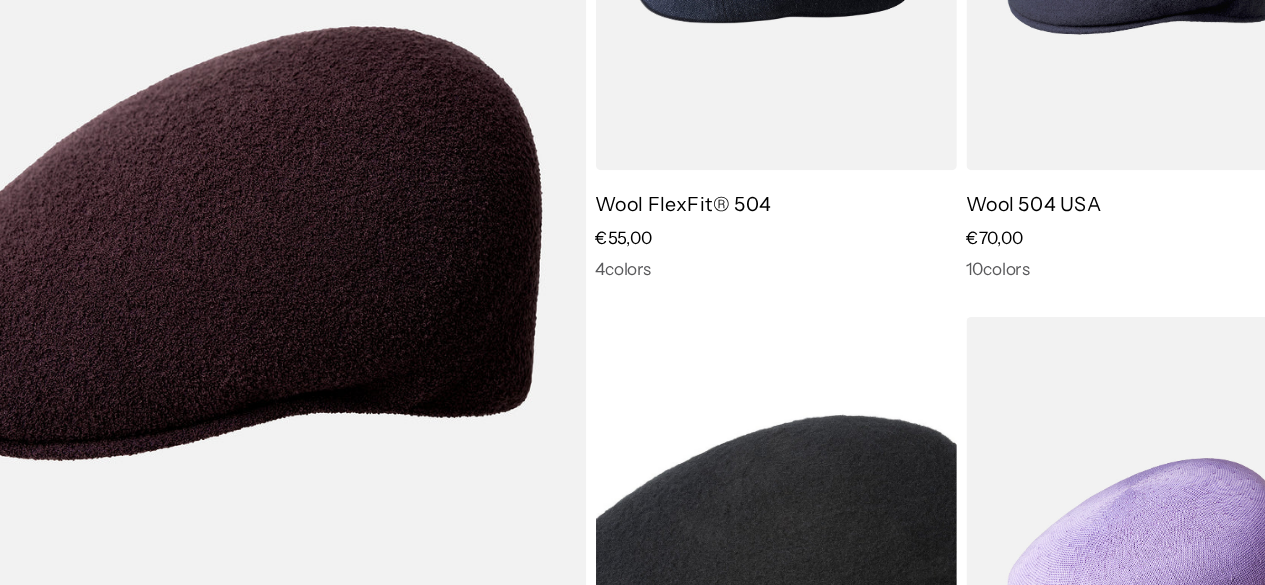 scroll, scrollTop: 1390, scrollLeft: 0, axis: vertical 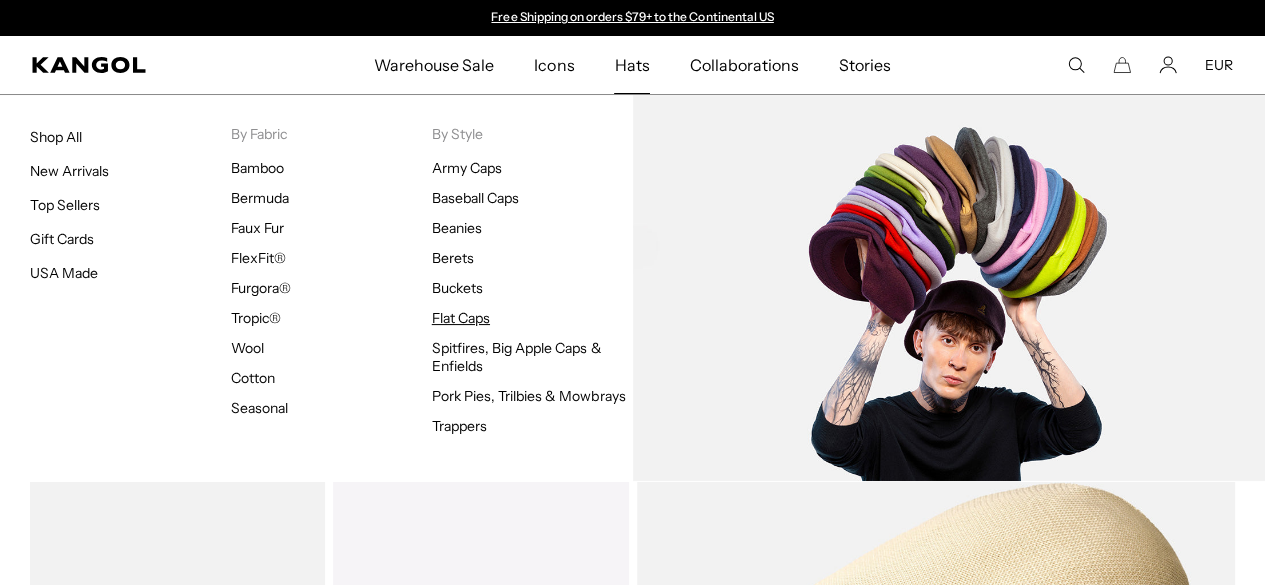click on "Flat Caps" at bounding box center [461, 318] 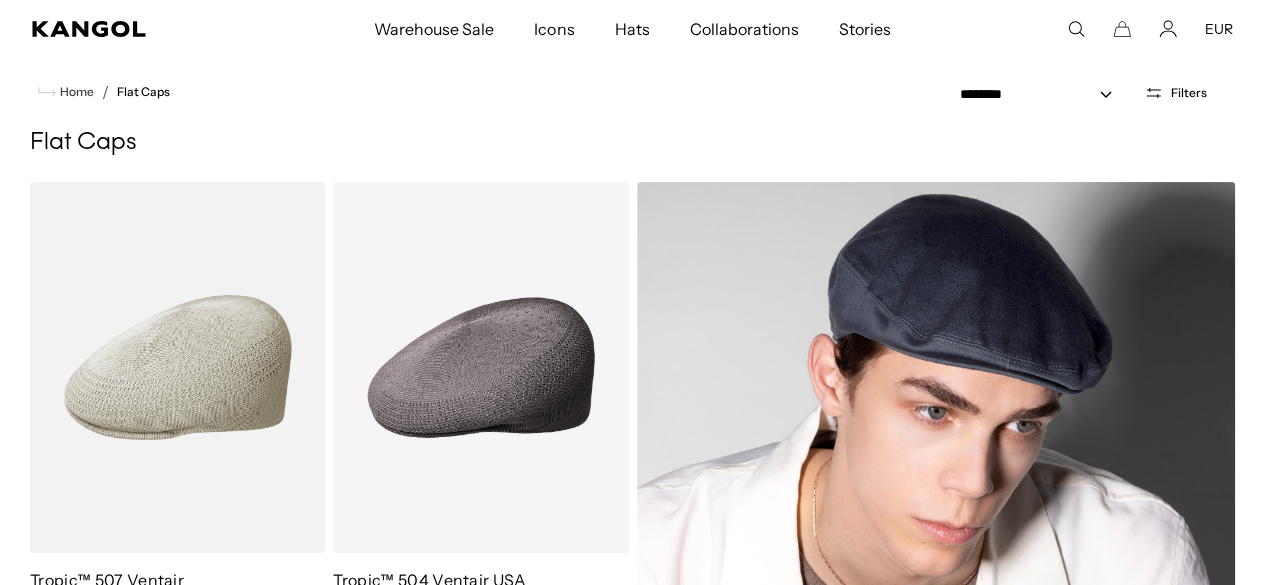 scroll, scrollTop: 53, scrollLeft: 0, axis: vertical 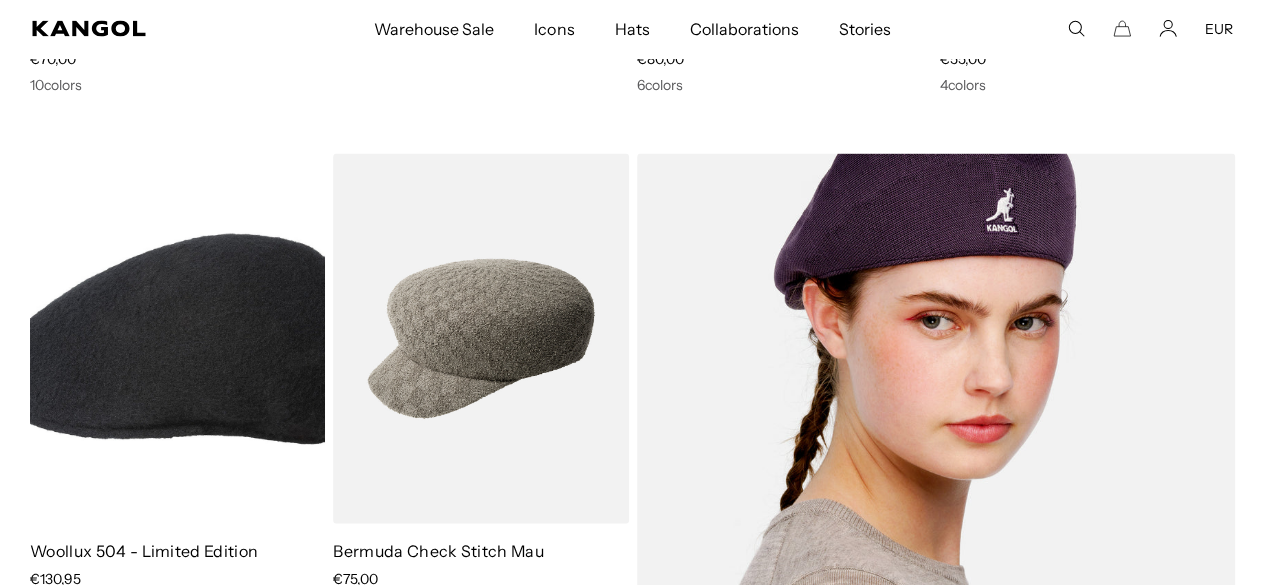 click at bounding box center [936, 584] 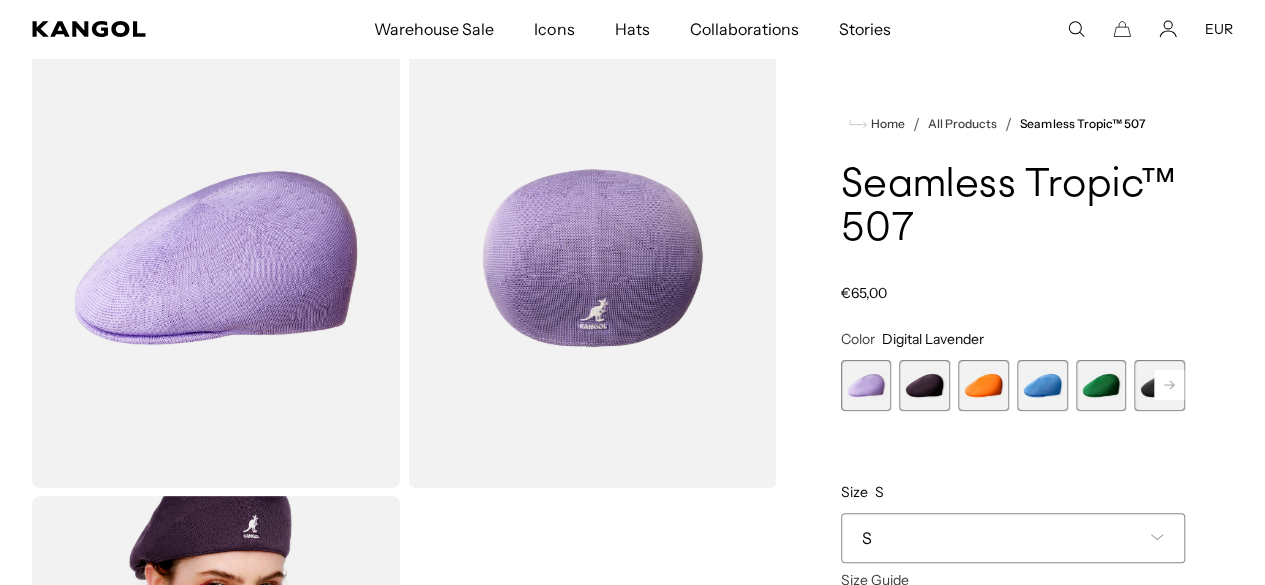 scroll, scrollTop: 92, scrollLeft: 0, axis: vertical 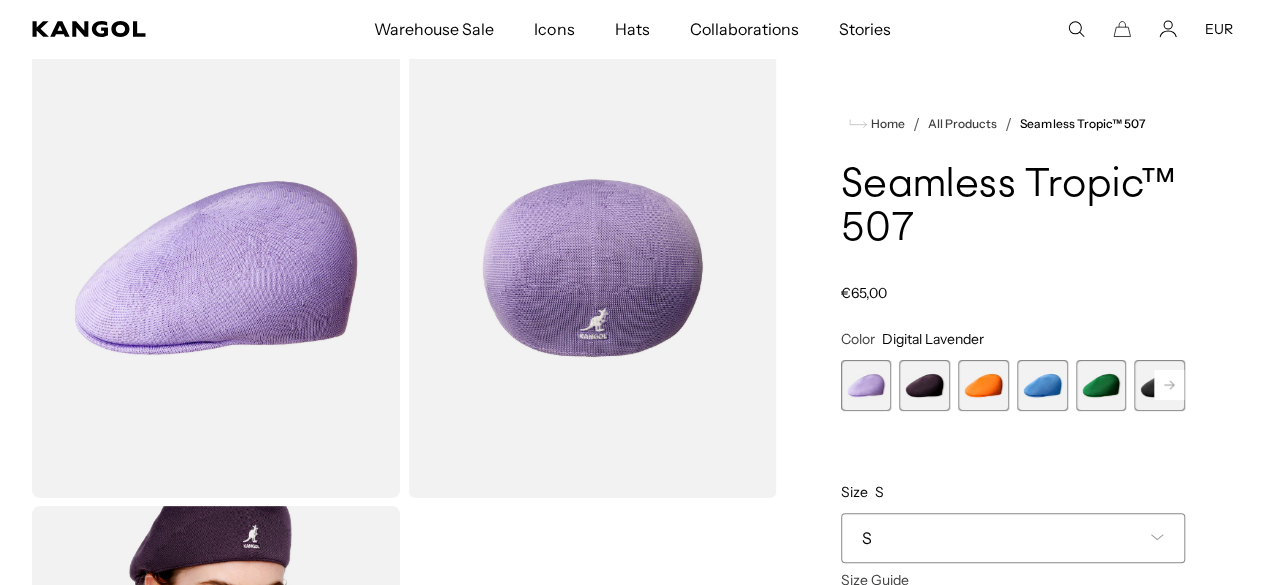 click at bounding box center [924, 385] 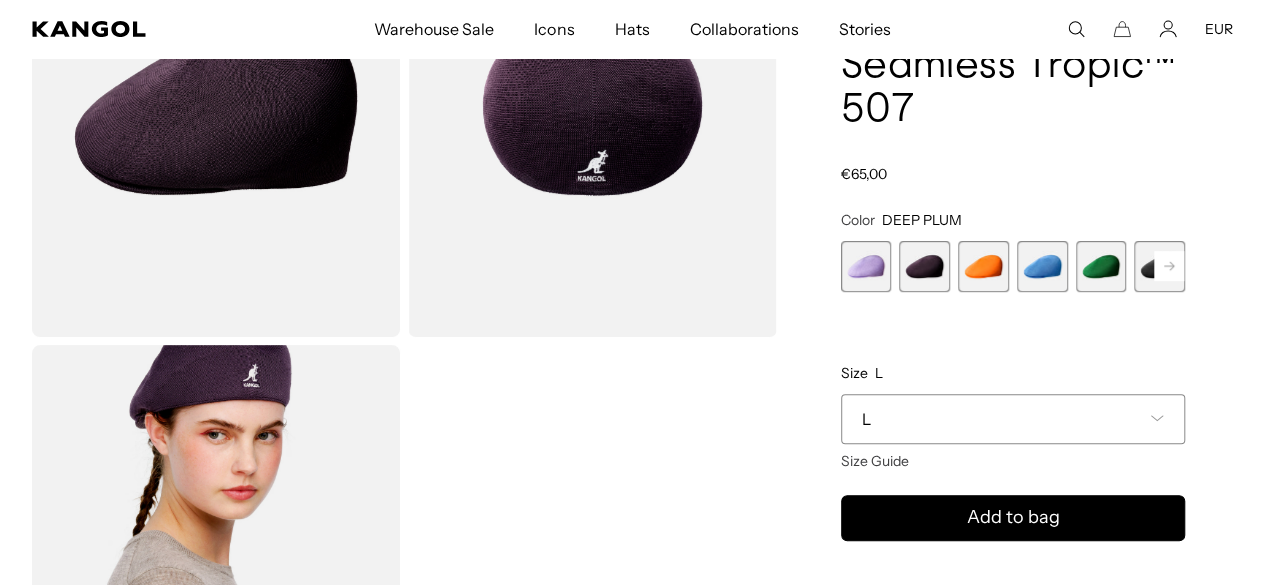 scroll, scrollTop: 257, scrollLeft: 0, axis: vertical 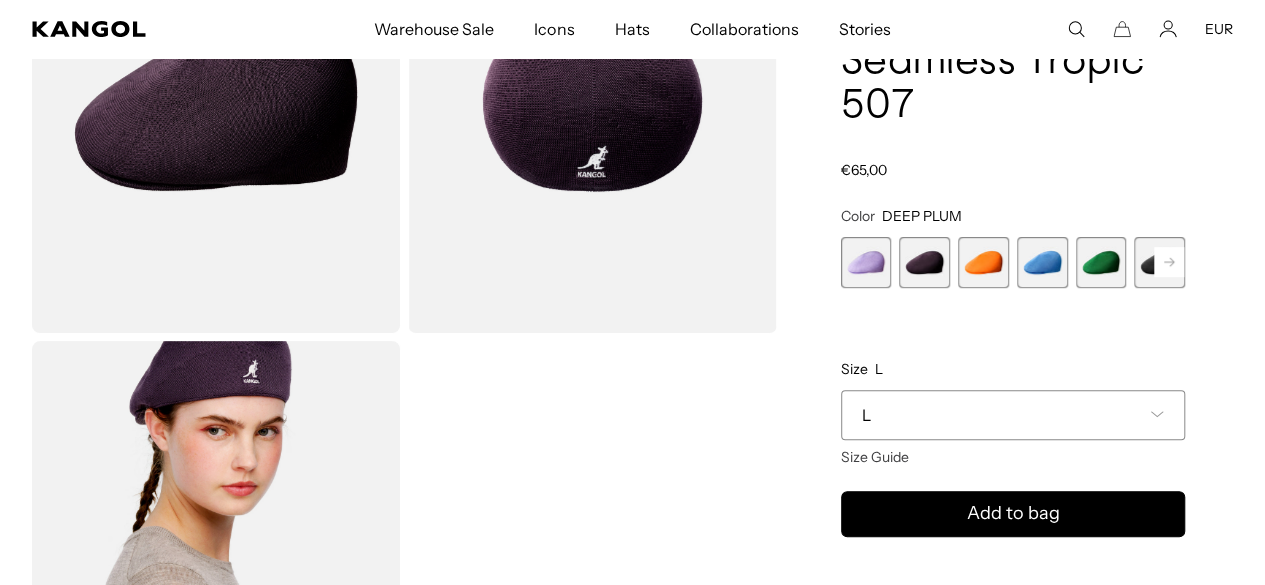 click at bounding box center [983, 262] 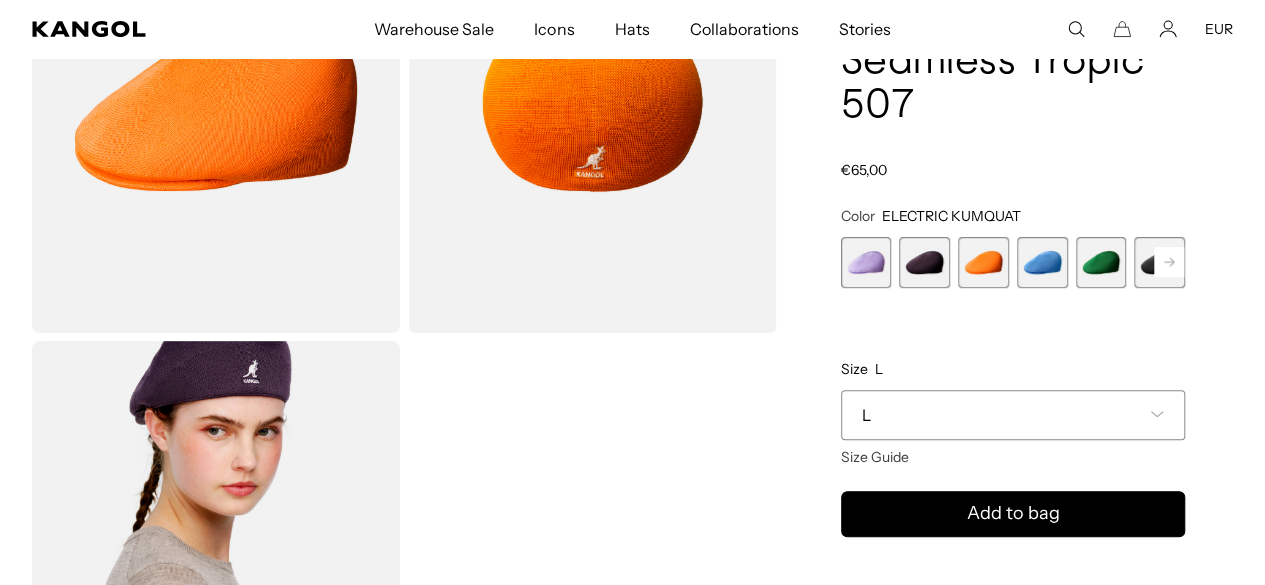 scroll, scrollTop: 0, scrollLeft: 0, axis: both 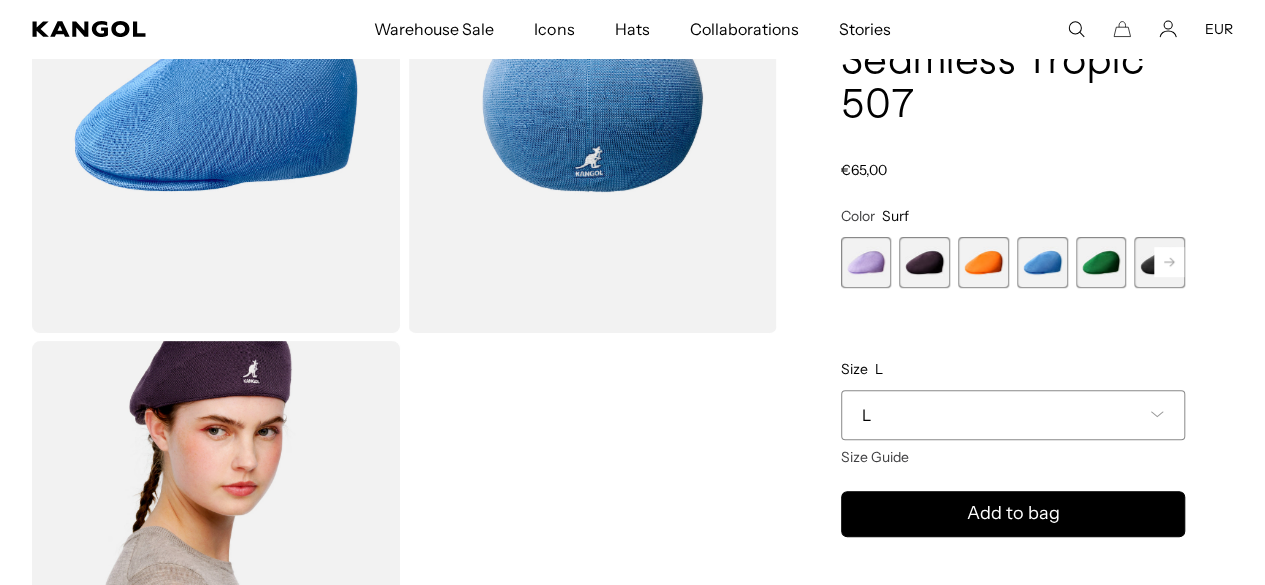 click at bounding box center (1101, 262) 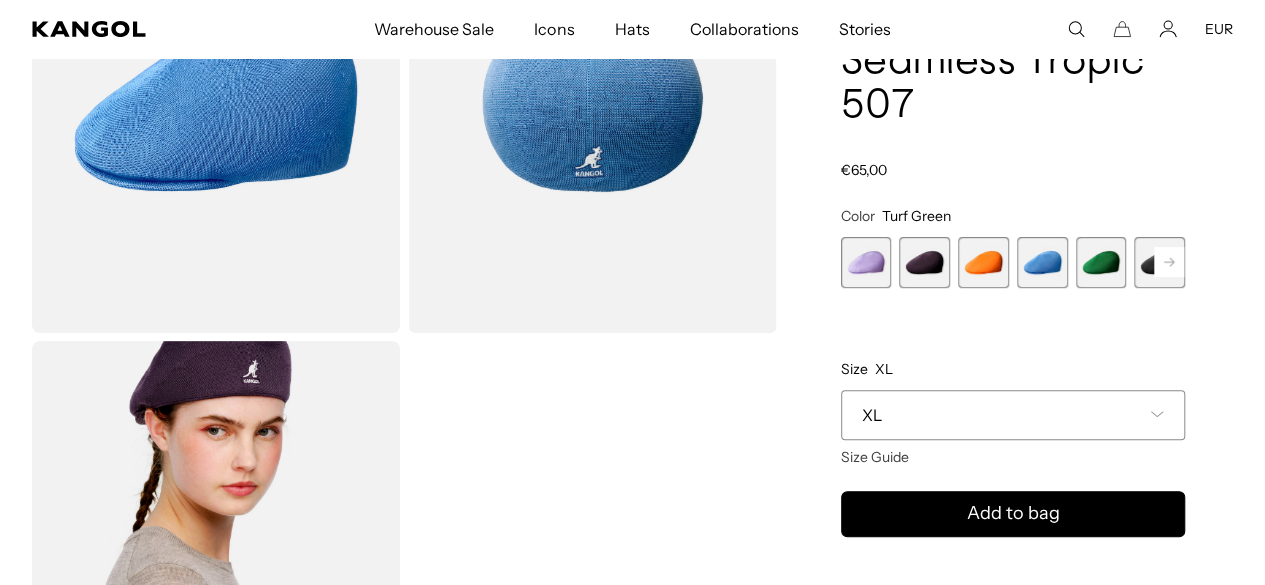 scroll, scrollTop: 0, scrollLeft: 412, axis: horizontal 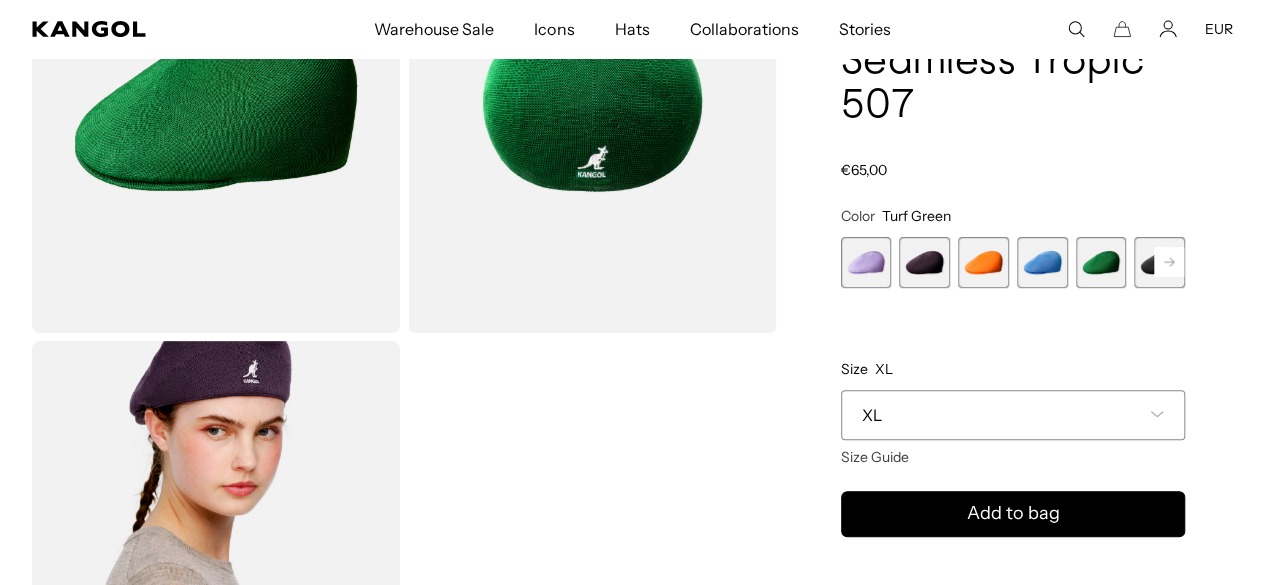 click on "Home
/
All Products
/
Seamless Tropic™ 507
Seamless Tropic™ 507
Regular price
€65,00
Regular price
Sale price
€65,00
Color
Turf Green
Previous
Next
Digital Lavender
Variant sold out or unavailable
DEEP PLUM
Variant sold out or unavailable" at bounding box center (1013, 337) 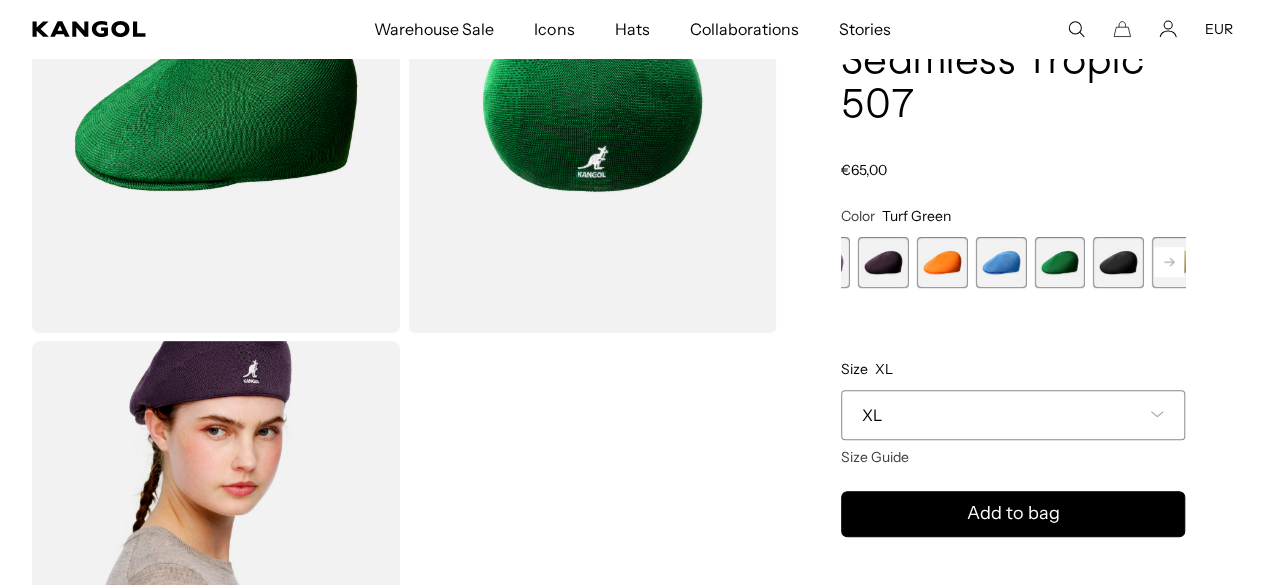 scroll, scrollTop: 0, scrollLeft: 0, axis: both 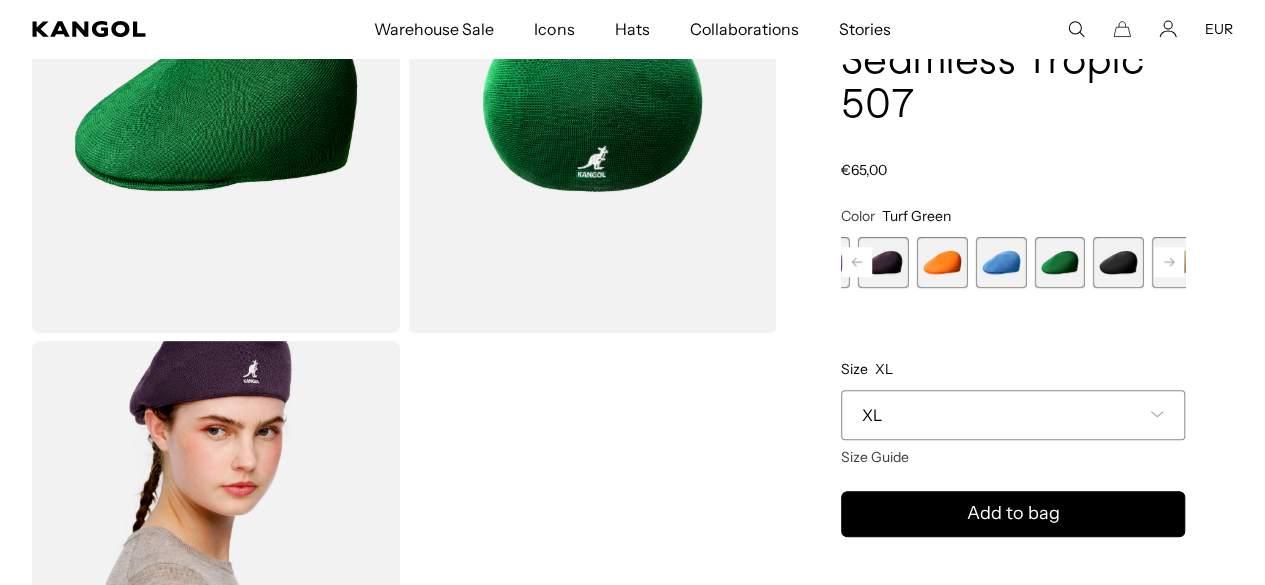 click at bounding box center (942, 262) 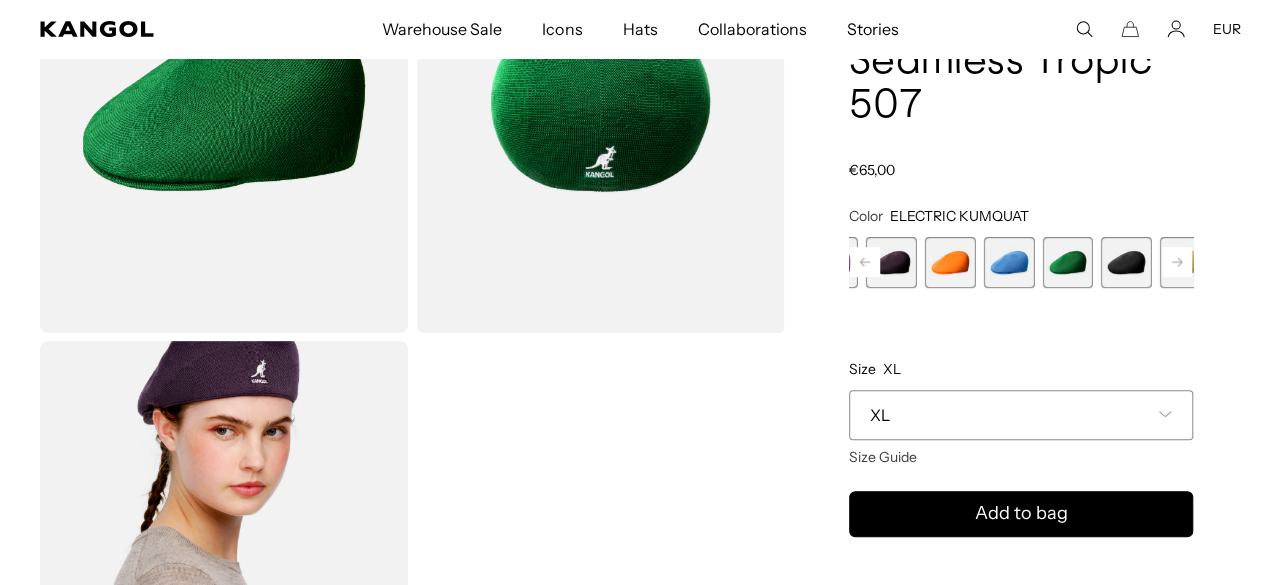 scroll, scrollTop: 0, scrollLeft: 0, axis: both 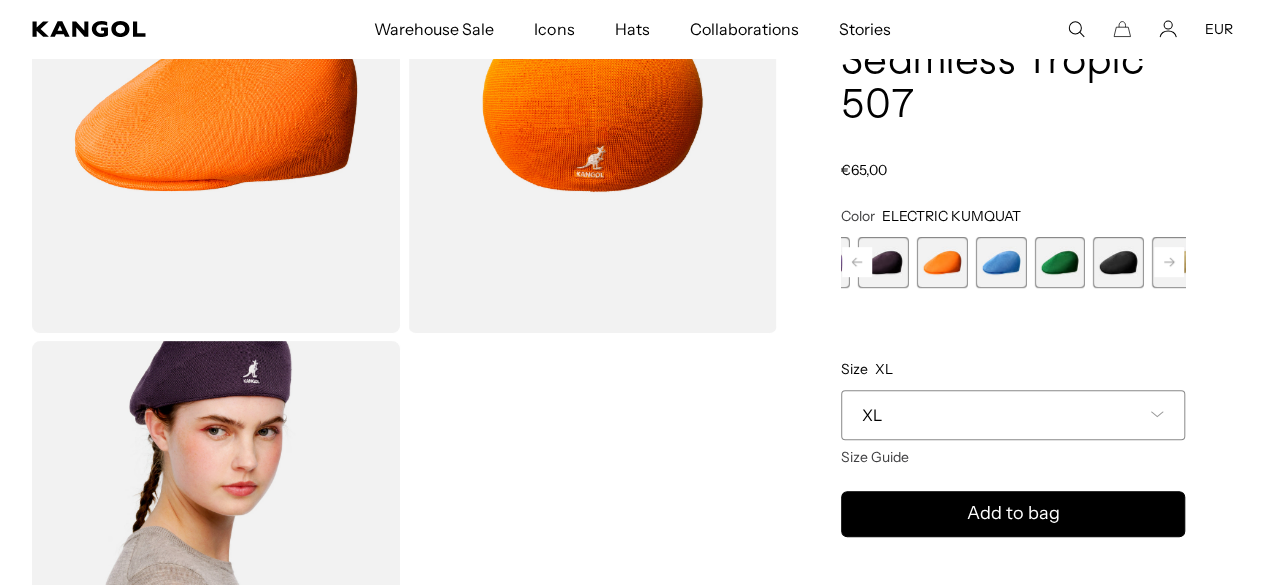 click at bounding box center [216, 571] 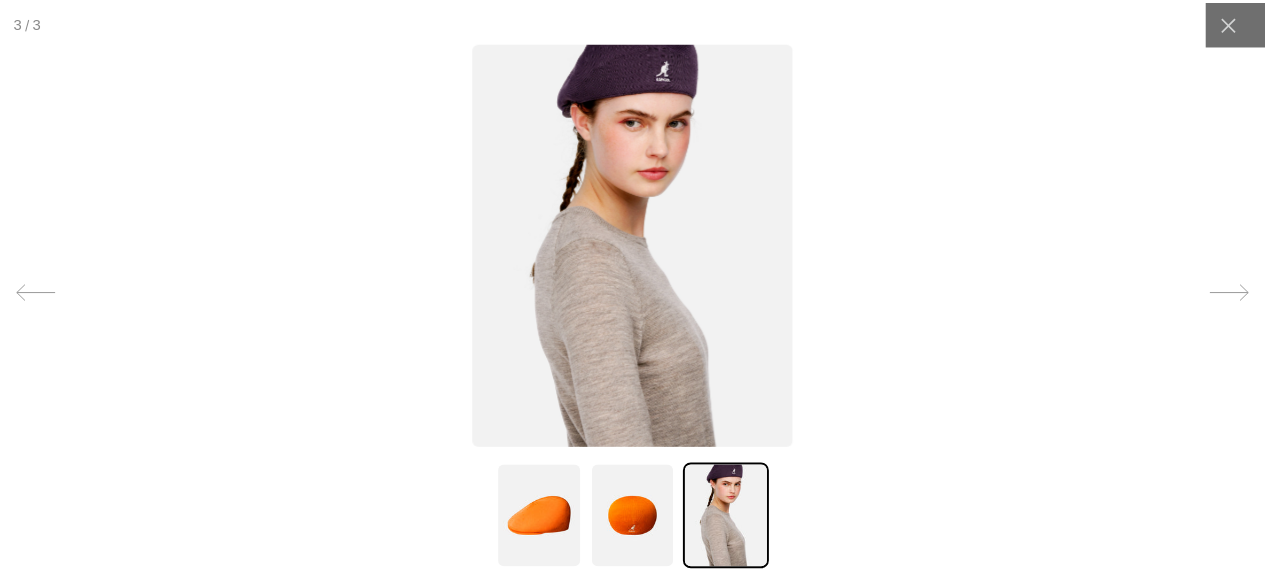 scroll, scrollTop: 0, scrollLeft: 412, axis: horizontal 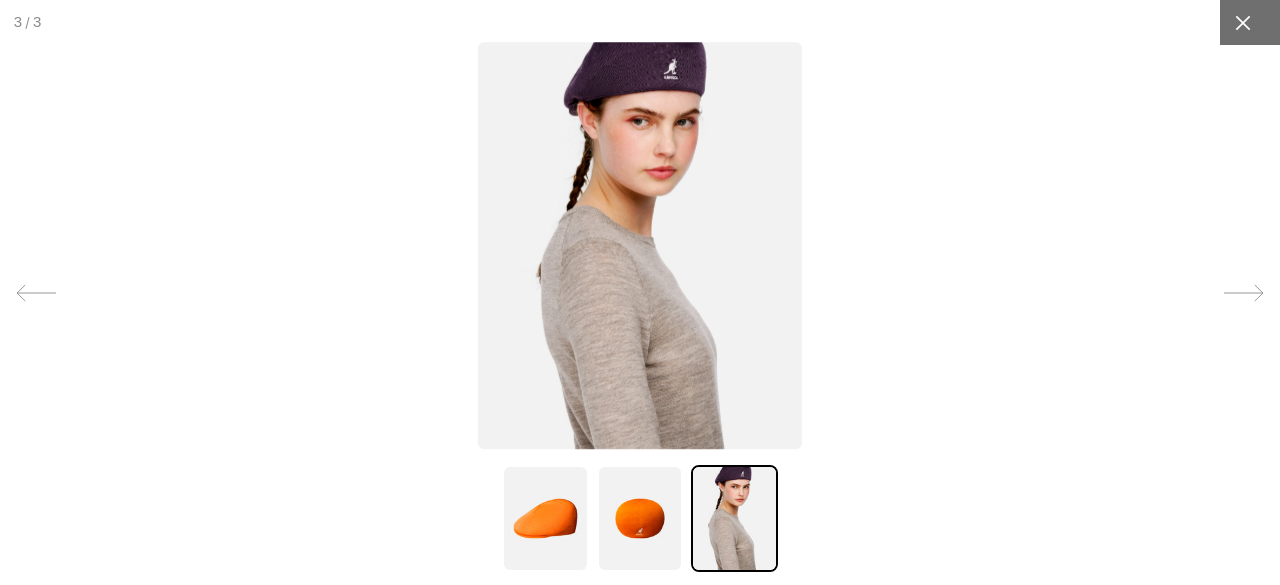 click 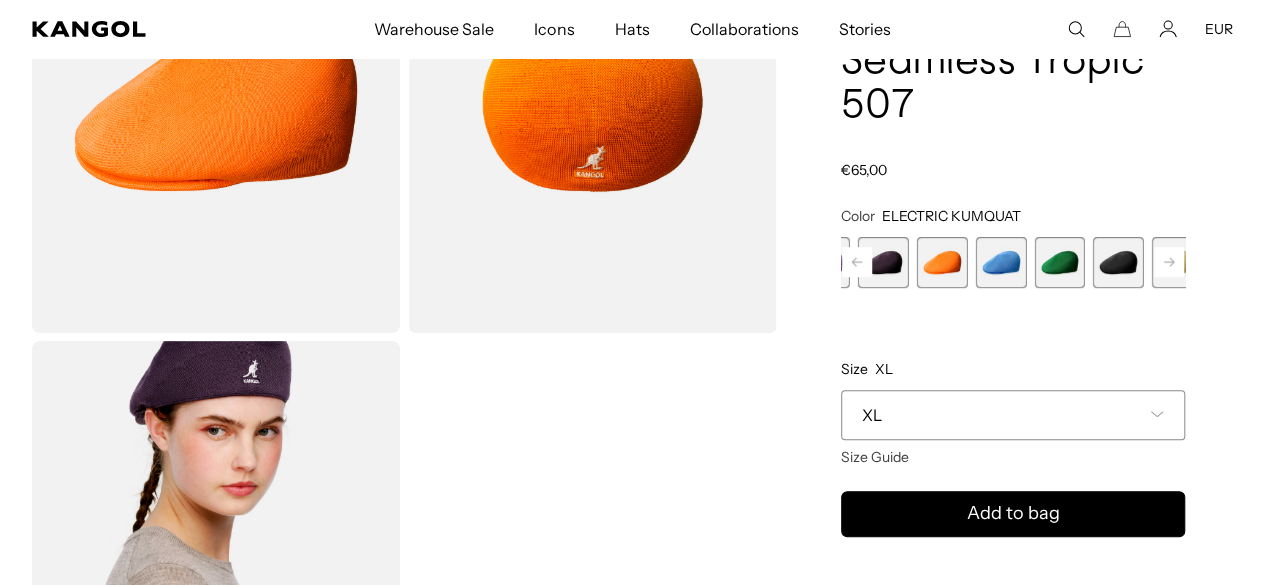 click 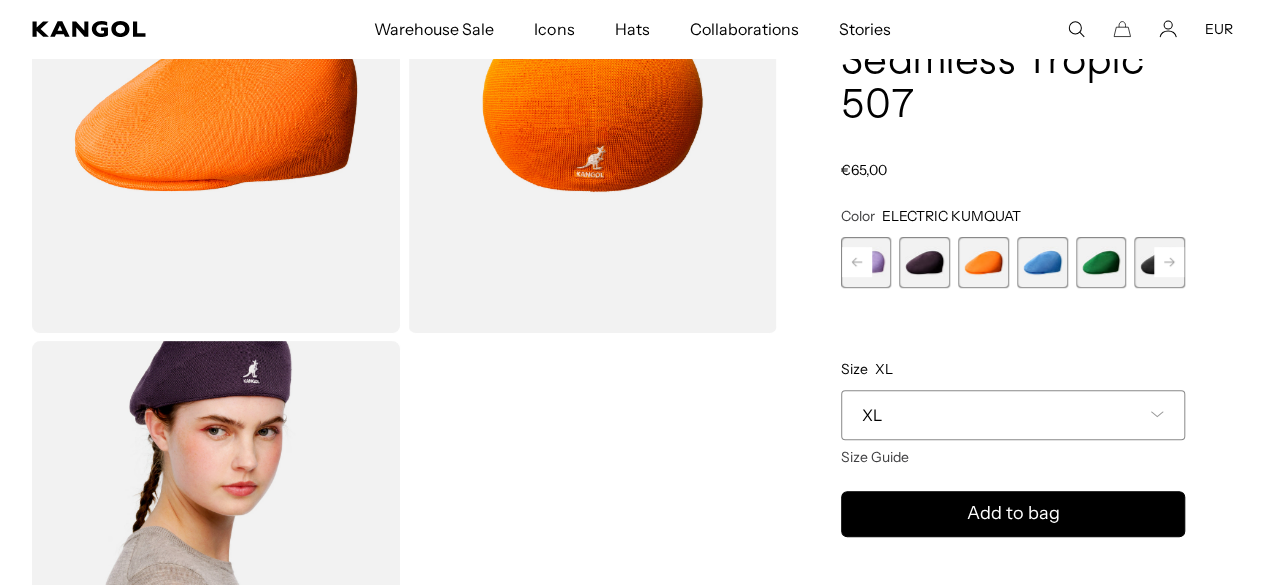 scroll, scrollTop: 0, scrollLeft: 0, axis: both 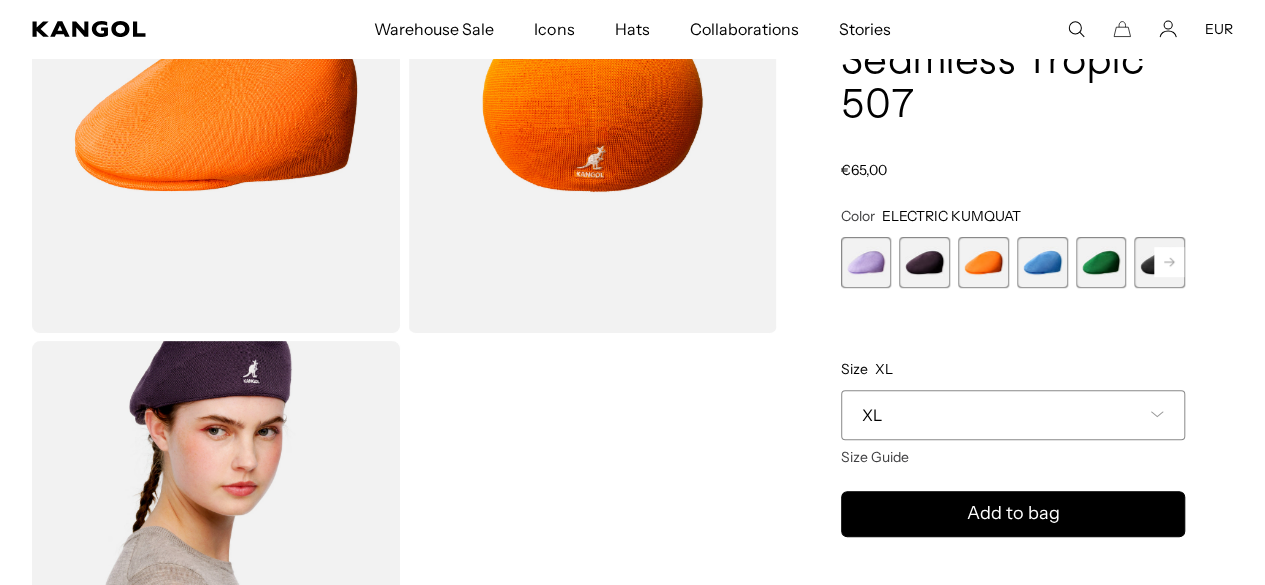 click at bounding box center (866, 262) 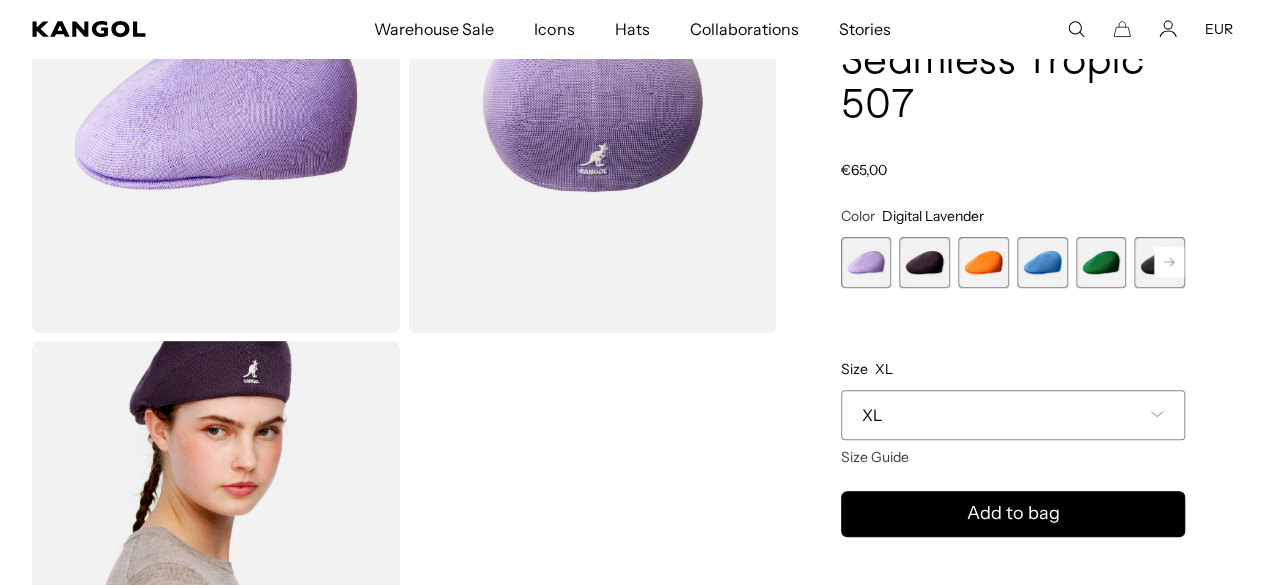 click at bounding box center [924, 262] 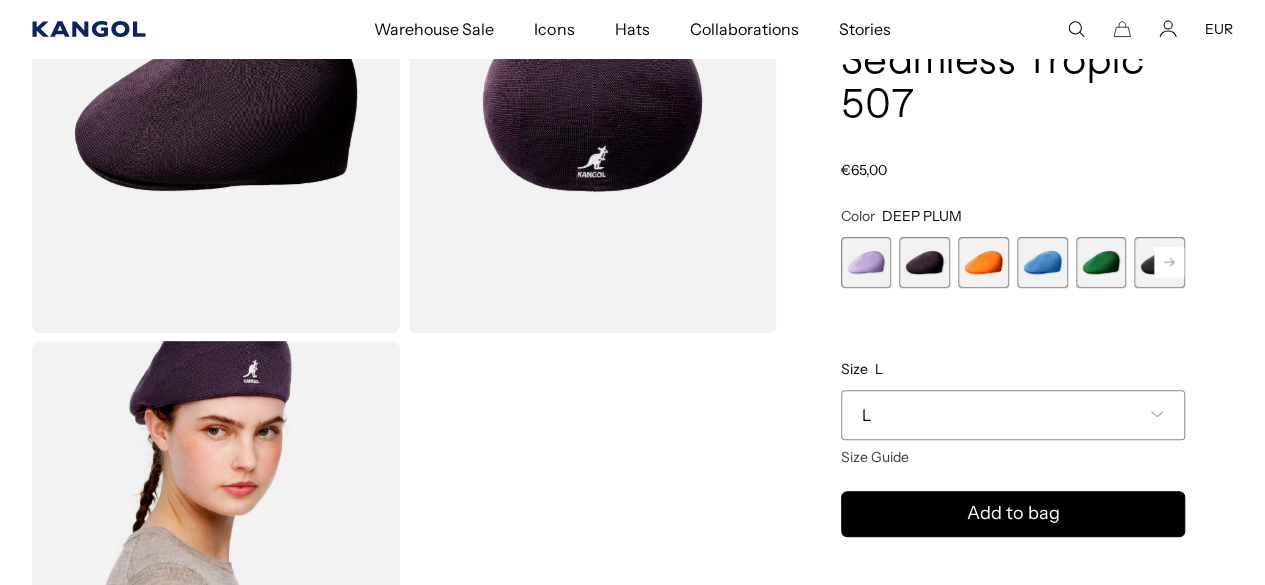 scroll, scrollTop: 0, scrollLeft: 412, axis: horizontal 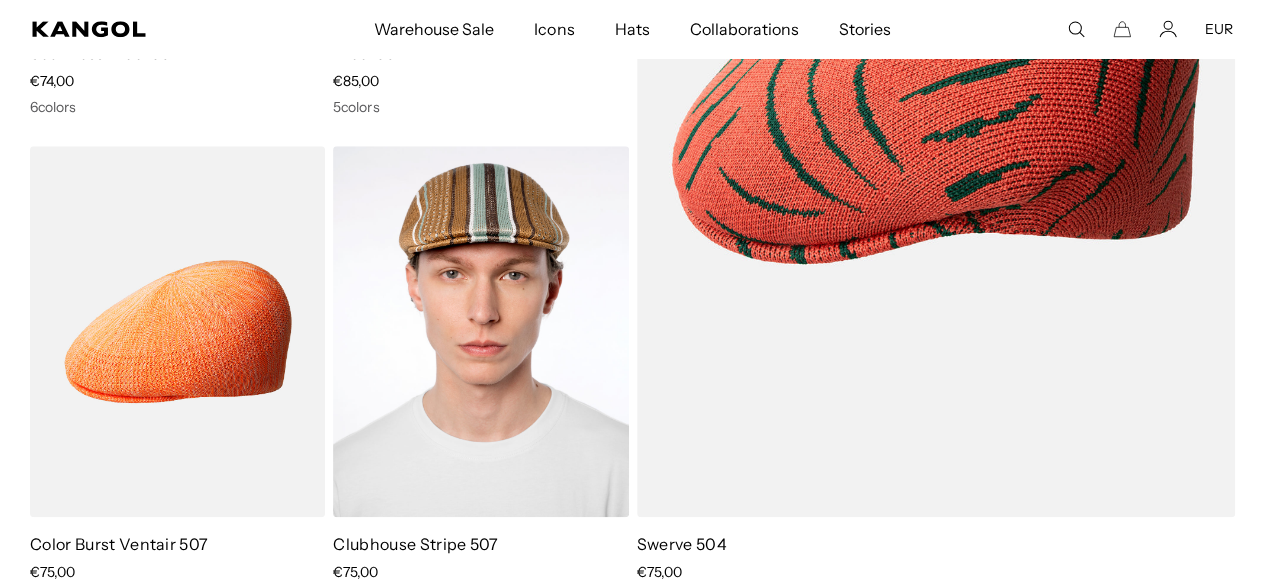 click at bounding box center [480, 331] 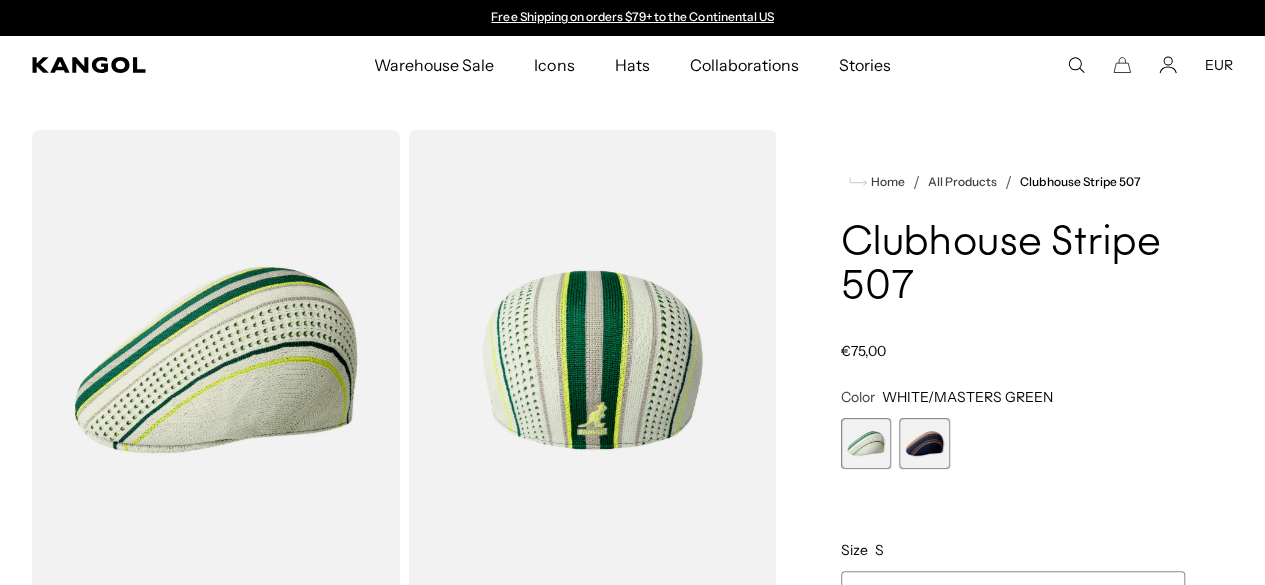 scroll, scrollTop: 0, scrollLeft: 0, axis: both 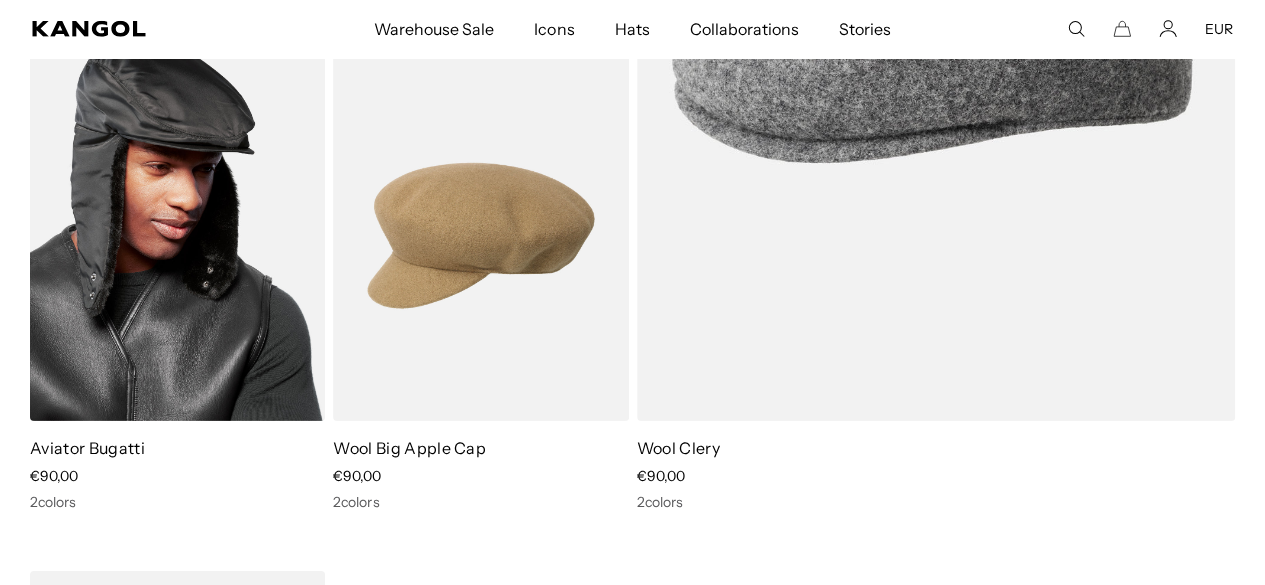 click on "Aviator Bugatti Sale Price €90,00 2  colors" at bounding box center (177, 281) 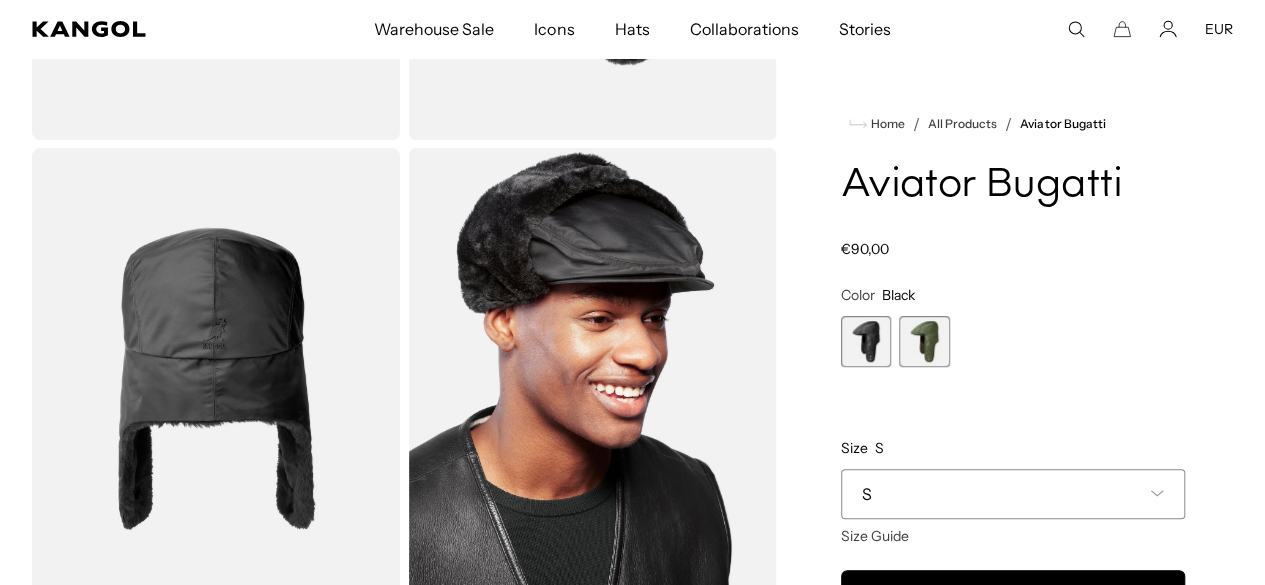 scroll, scrollTop: 452, scrollLeft: 0, axis: vertical 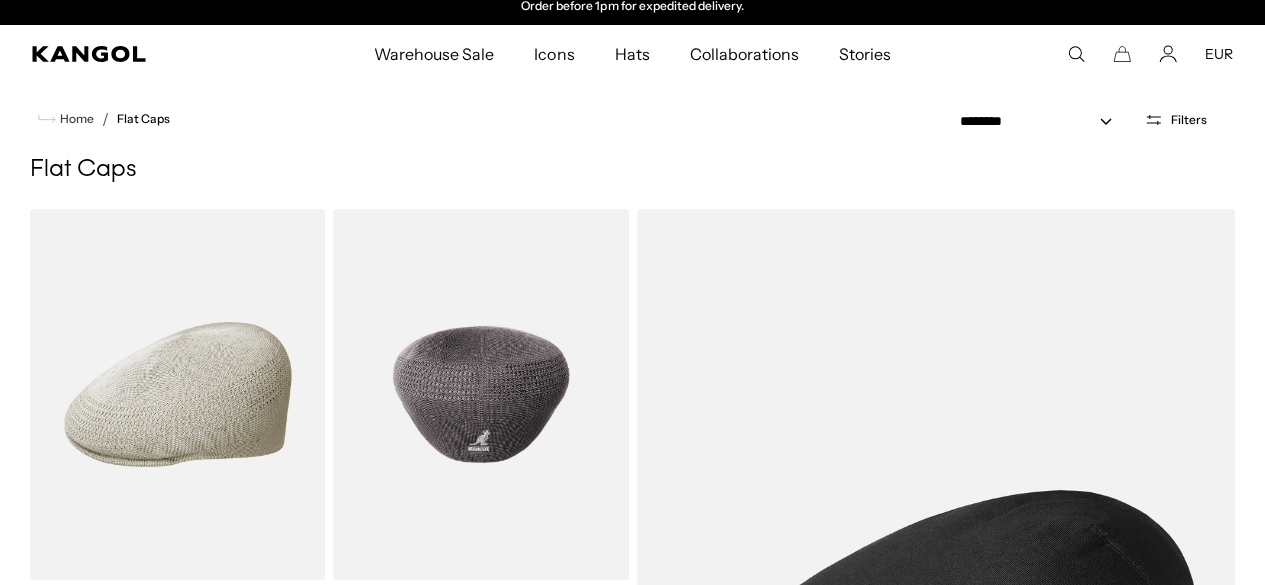 click at bounding box center [480, 394] 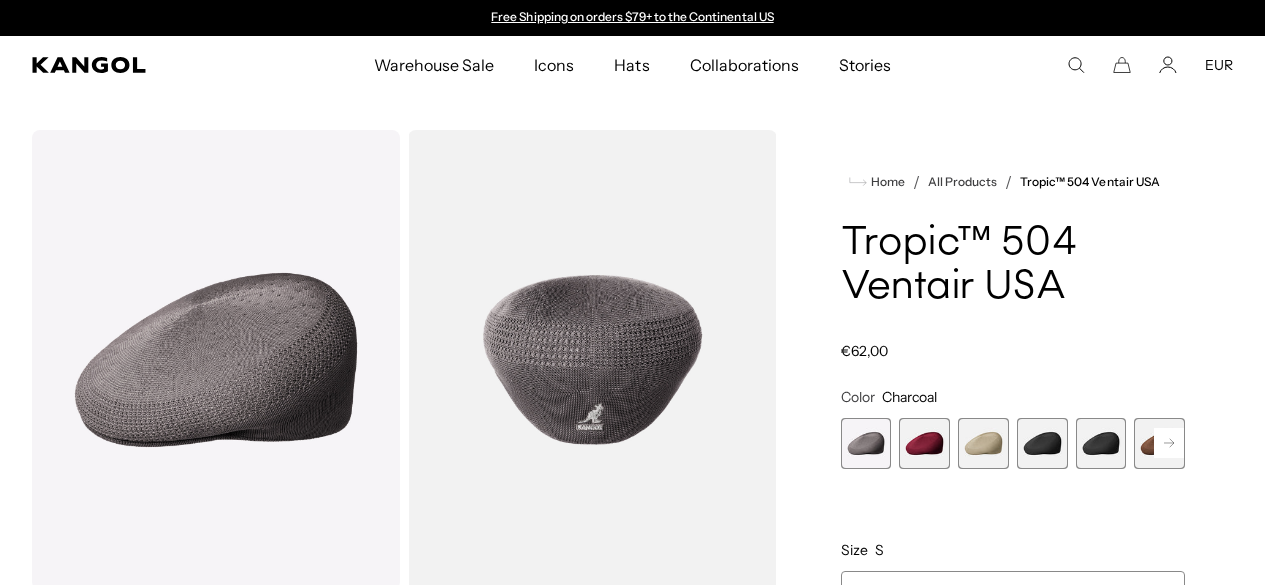 scroll, scrollTop: 0, scrollLeft: 0, axis: both 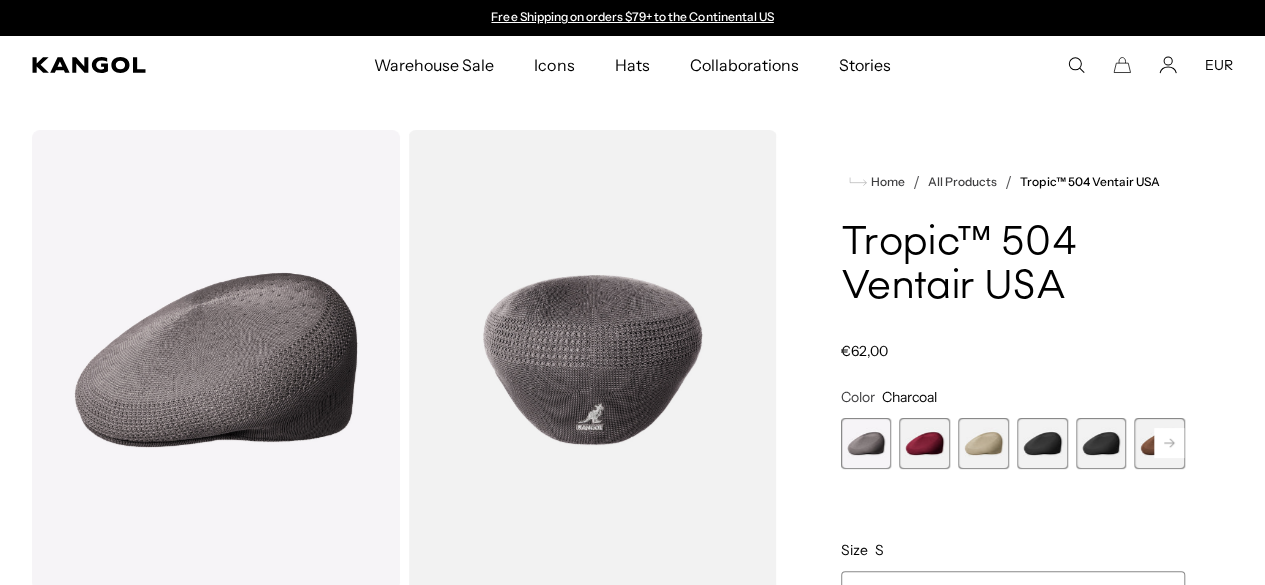 click at bounding box center (924, 443) 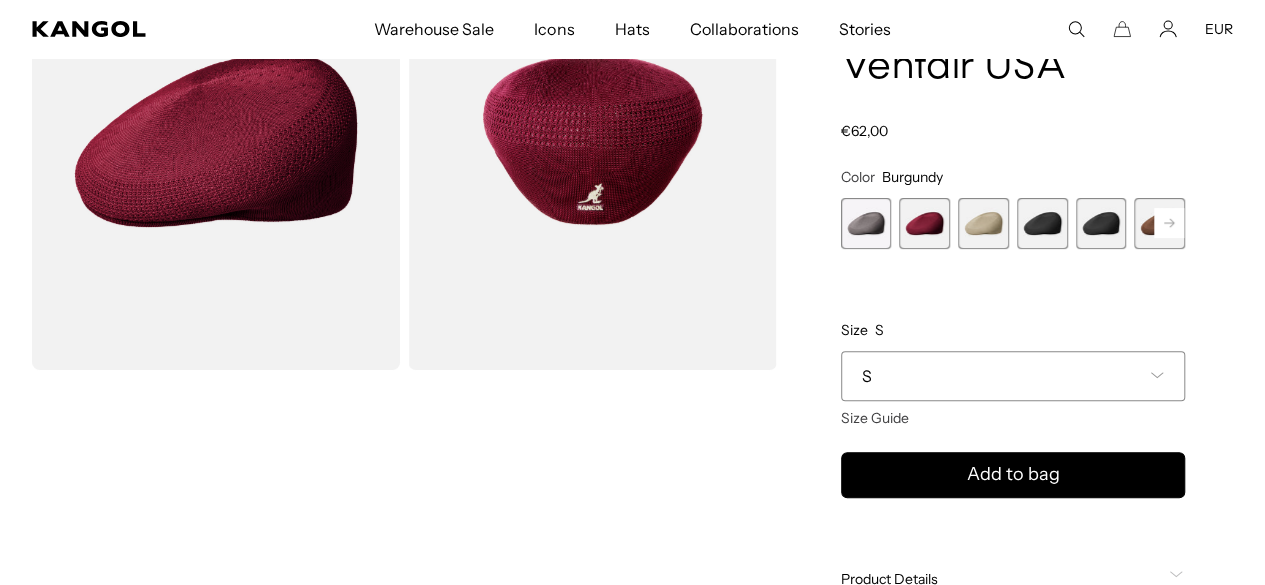 scroll, scrollTop: 254, scrollLeft: 0, axis: vertical 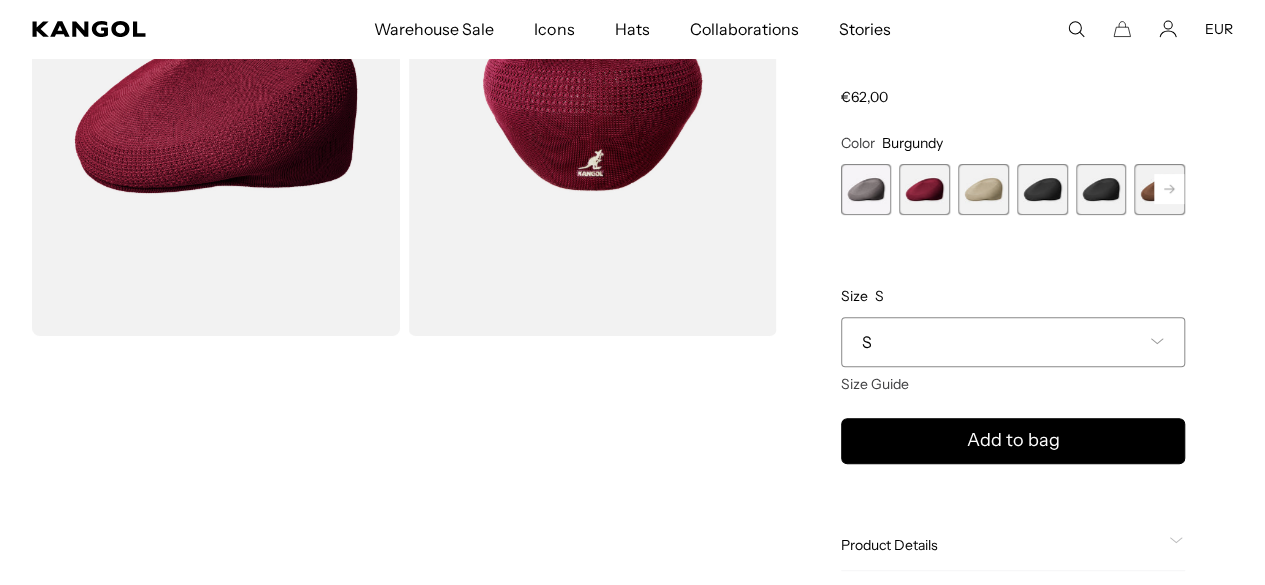 click at bounding box center [983, 189] 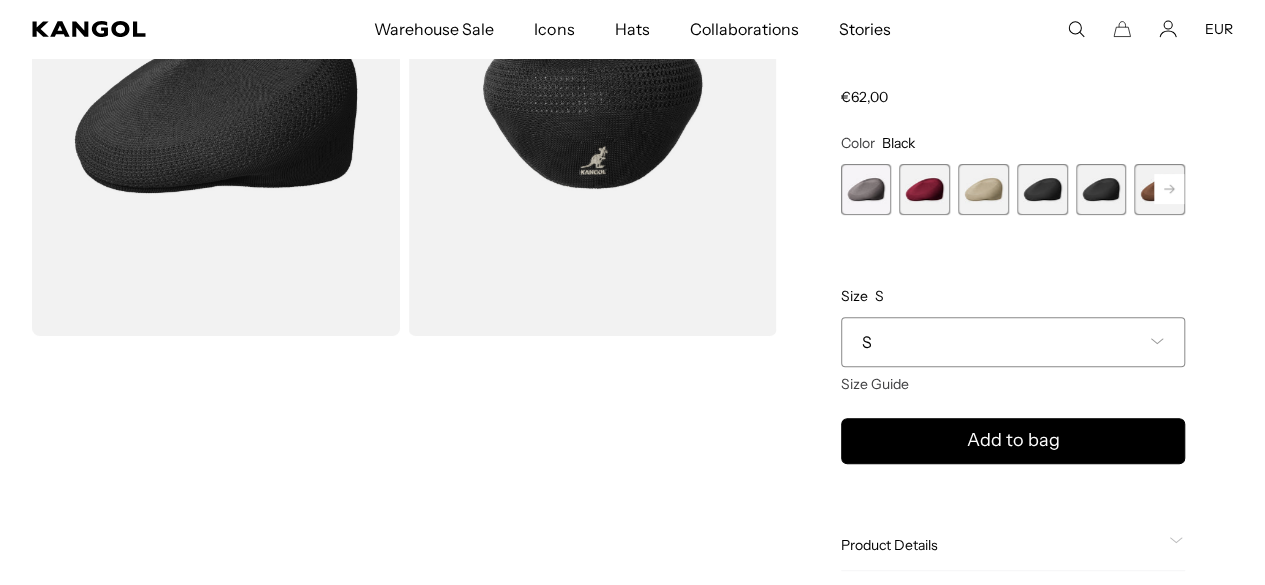 click at bounding box center (1101, 189) 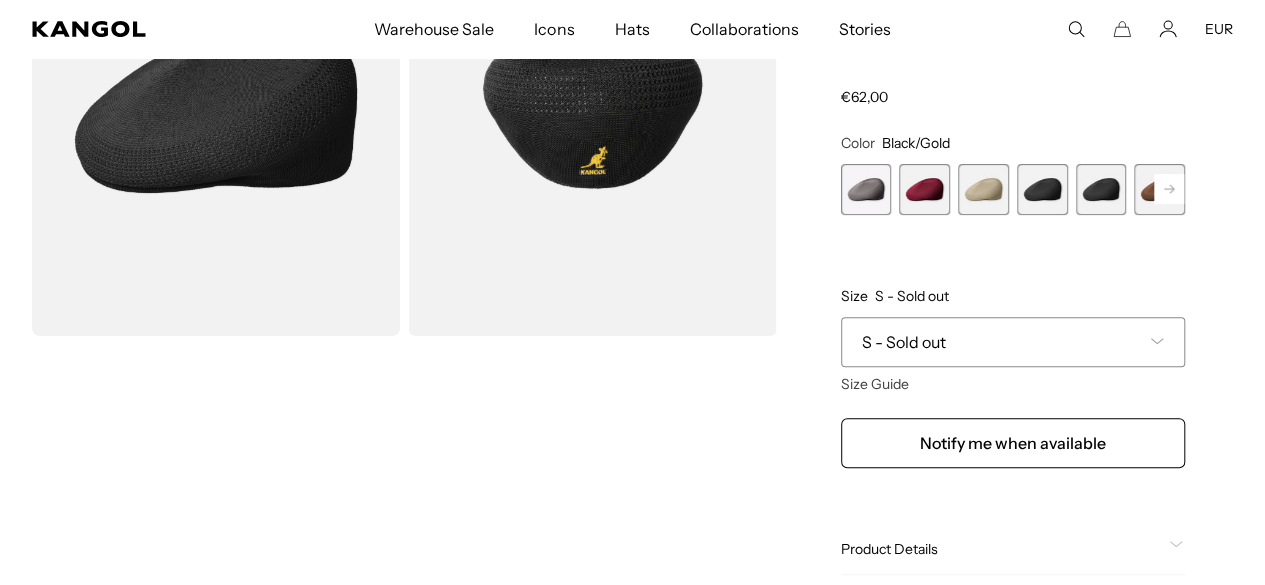 scroll, scrollTop: 0, scrollLeft: 0, axis: both 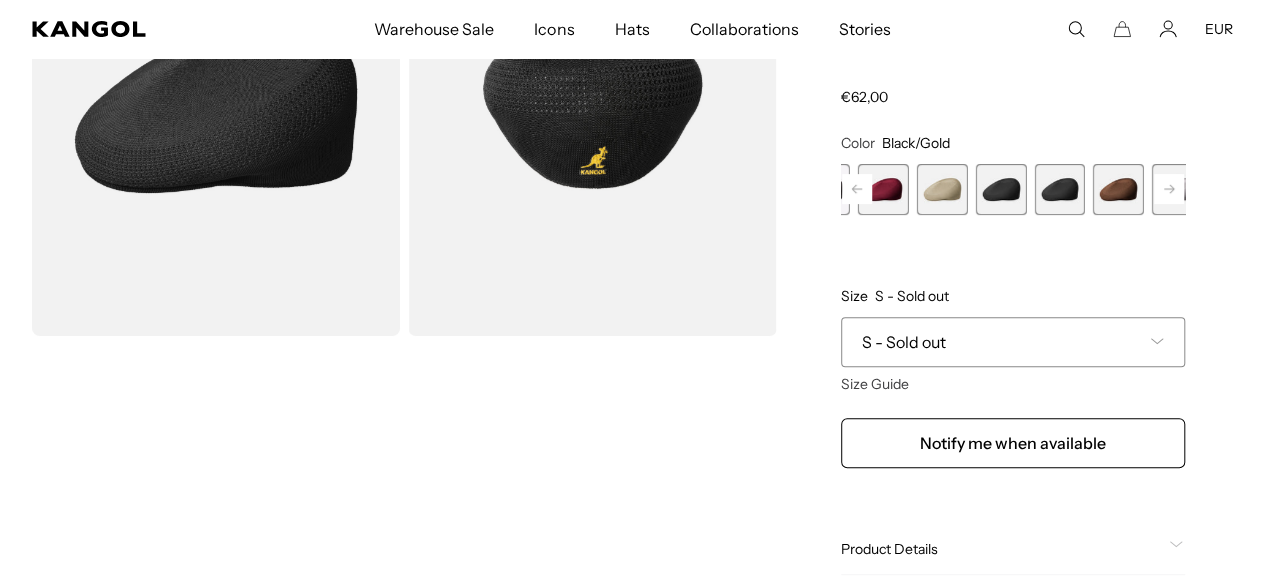 click at bounding box center [1000, 189] 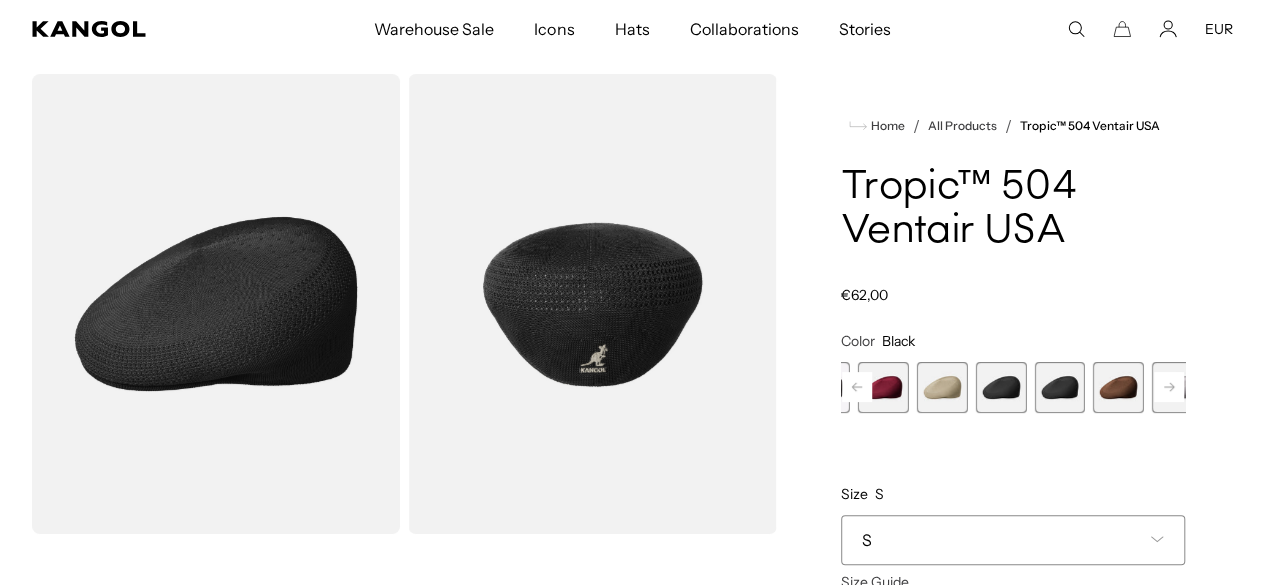 scroll, scrollTop: 49, scrollLeft: 0, axis: vertical 